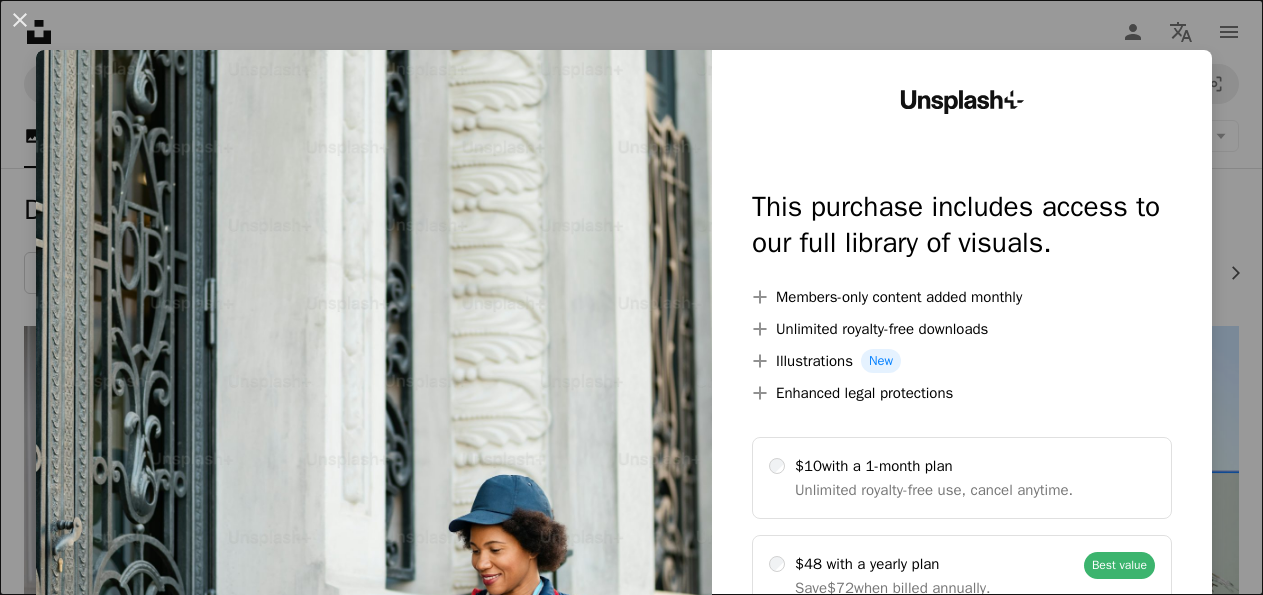 scroll, scrollTop: 3396, scrollLeft: 0, axis: vertical 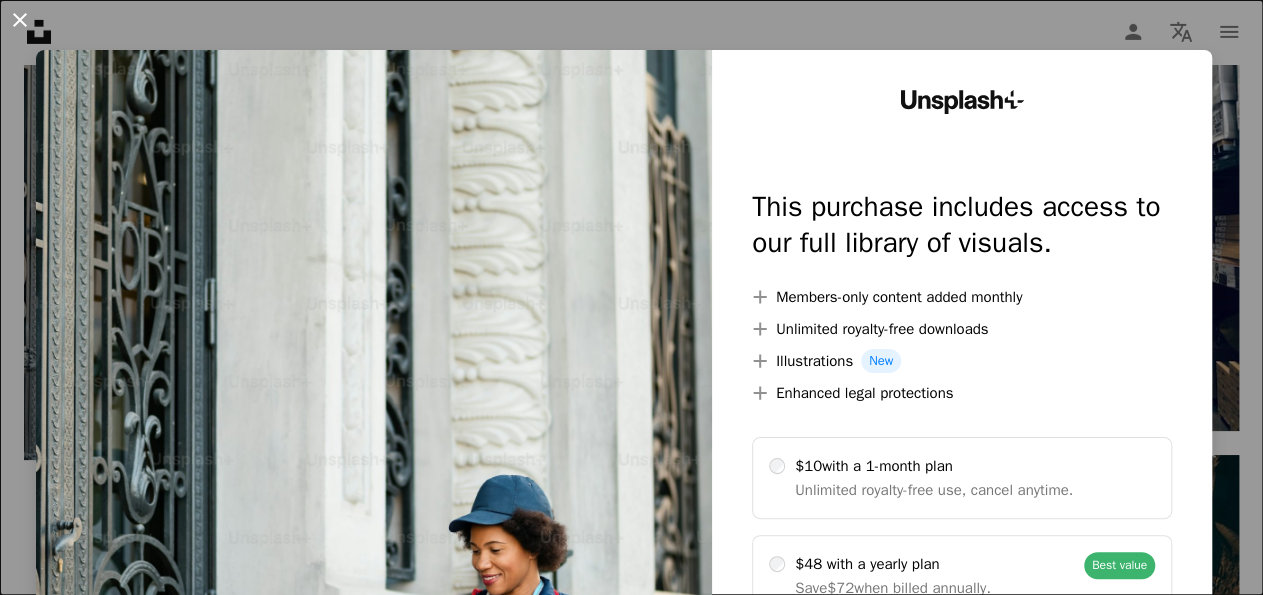 click on "An X shape" at bounding box center (20, 20) 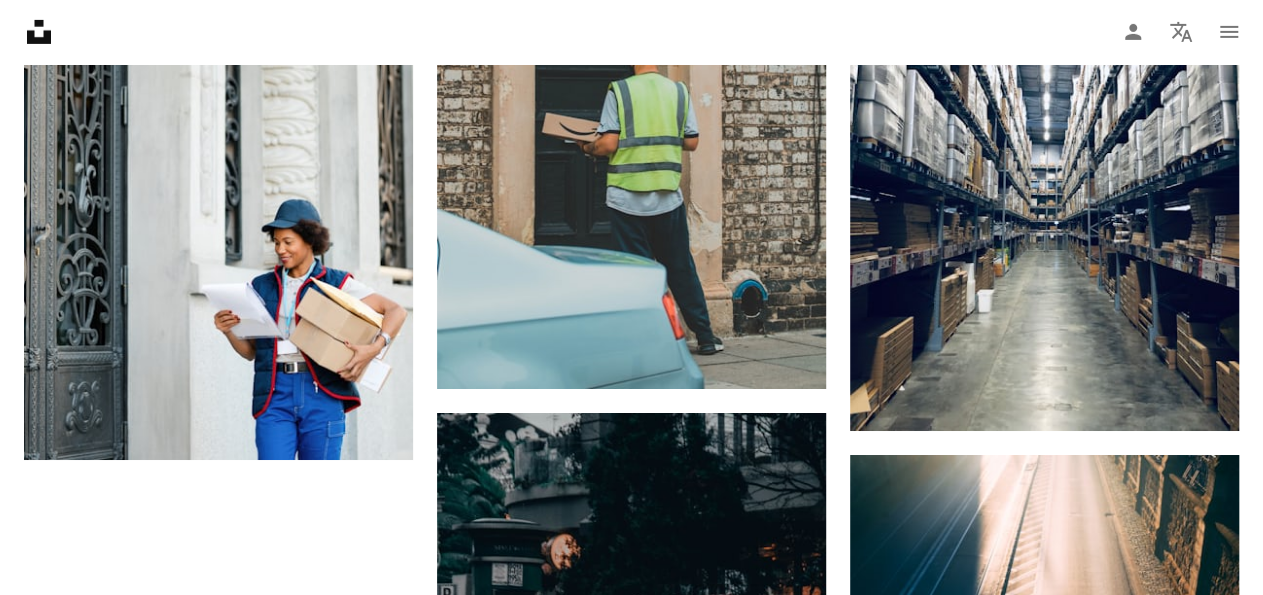 scroll, scrollTop: 3396, scrollLeft: 0, axis: vertical 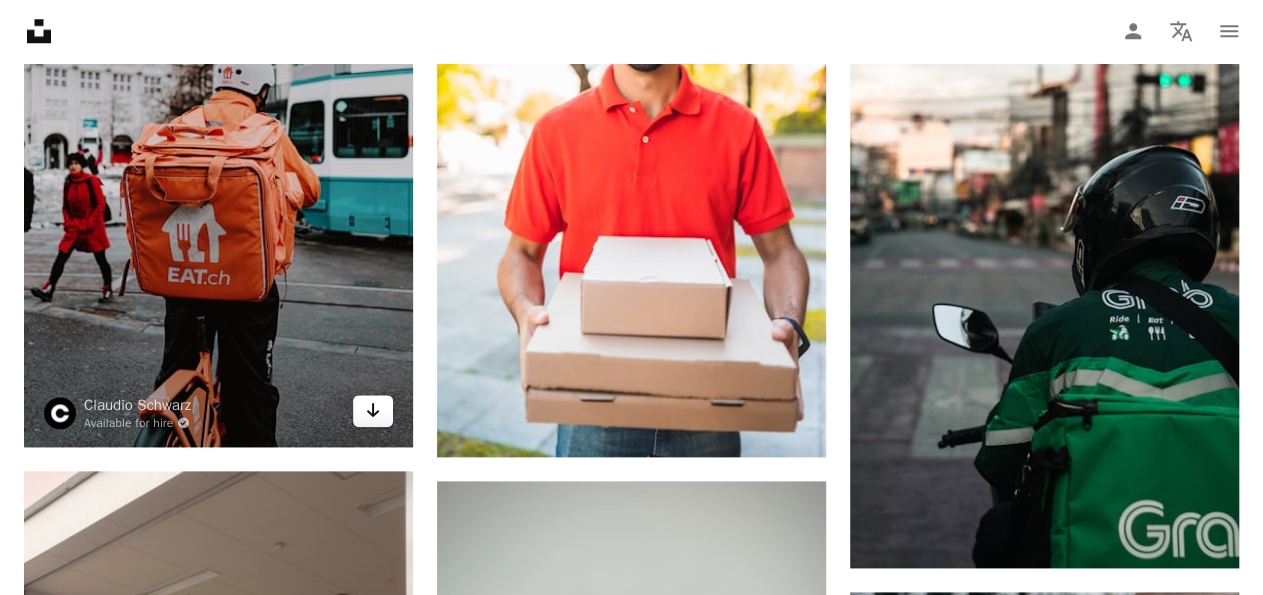 click on "Arrow pointing down" 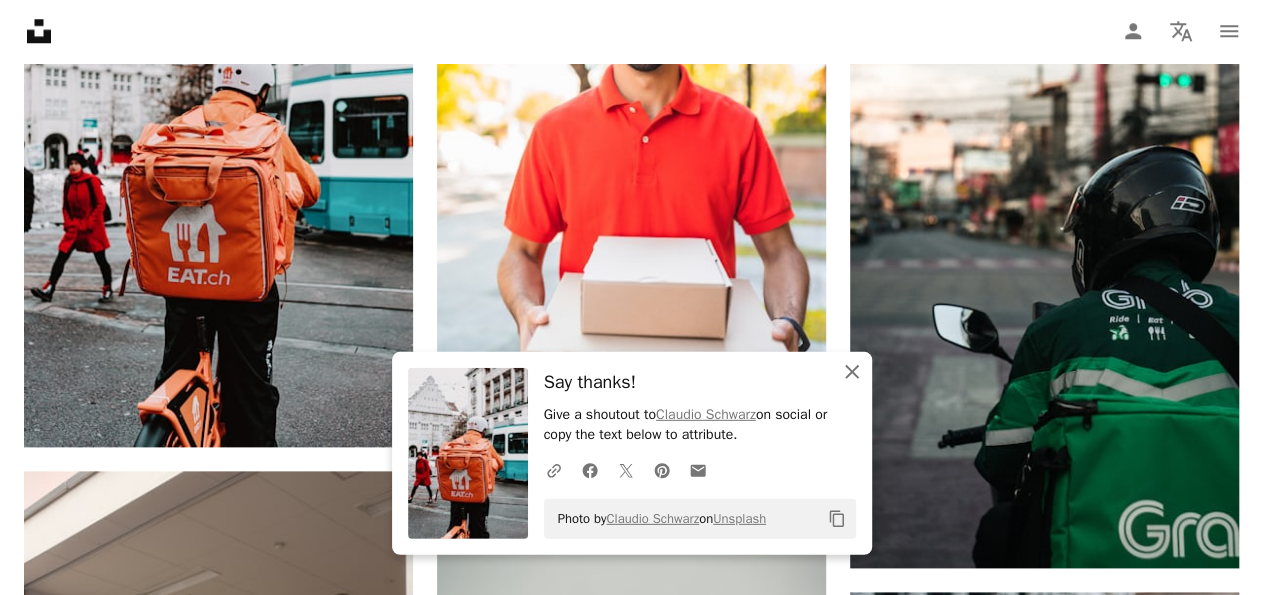 click on "An X shape" 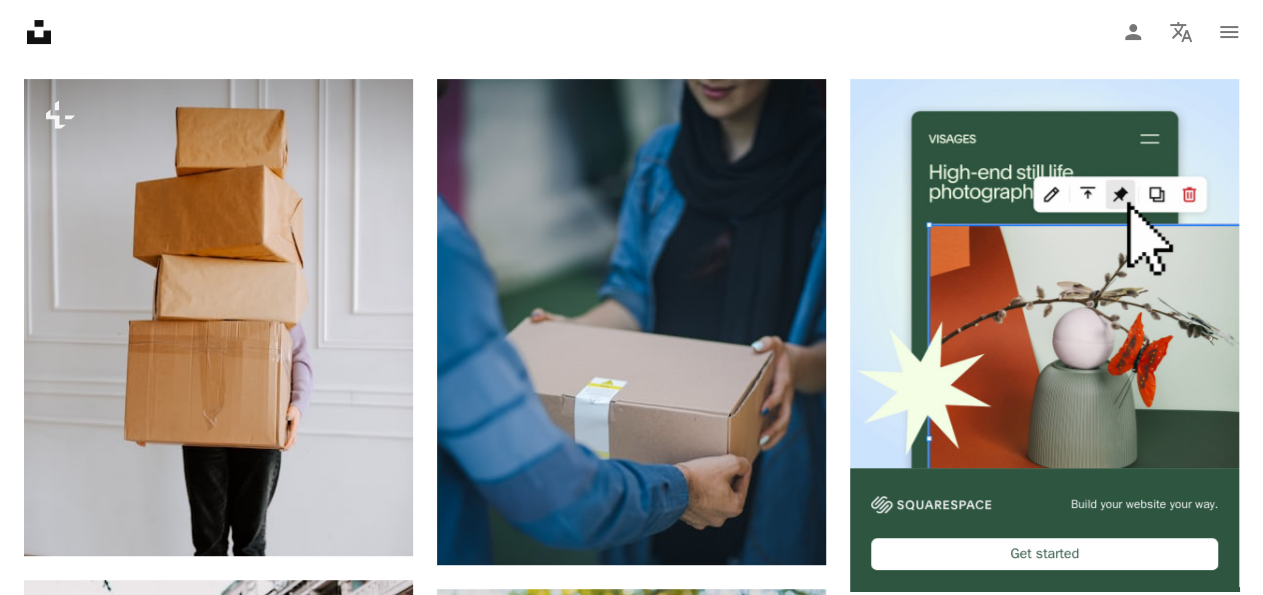 scroll, scrollTop: 0, scrollLeft: 0, axis: both 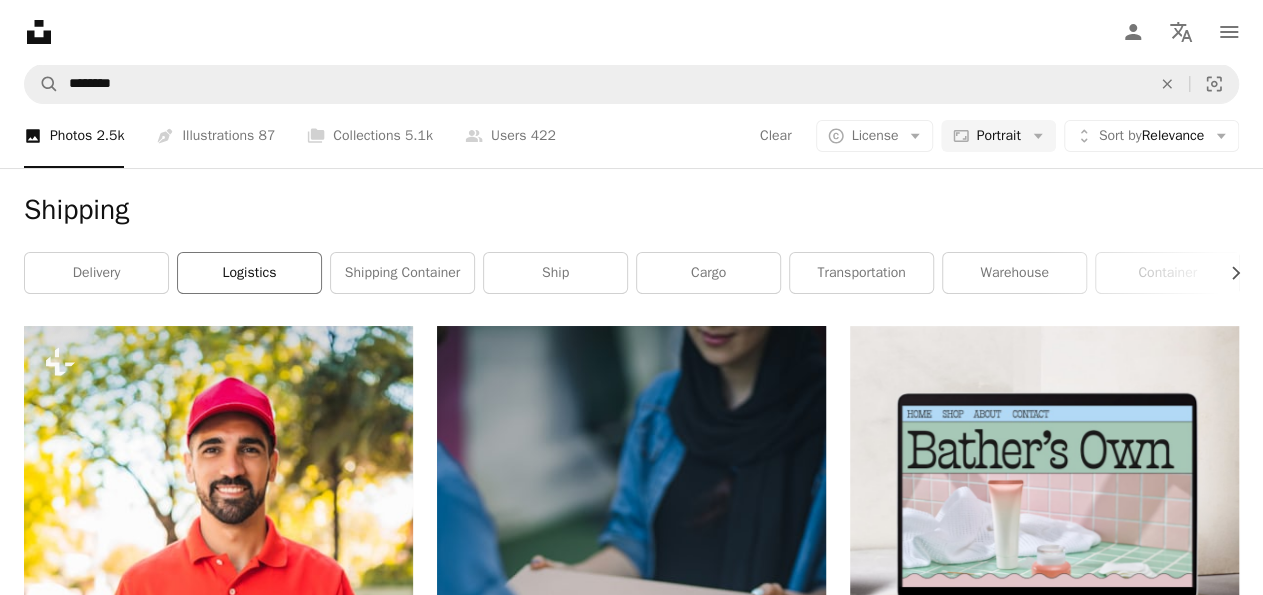 click on "logistics" at bounding box center (249, 273) 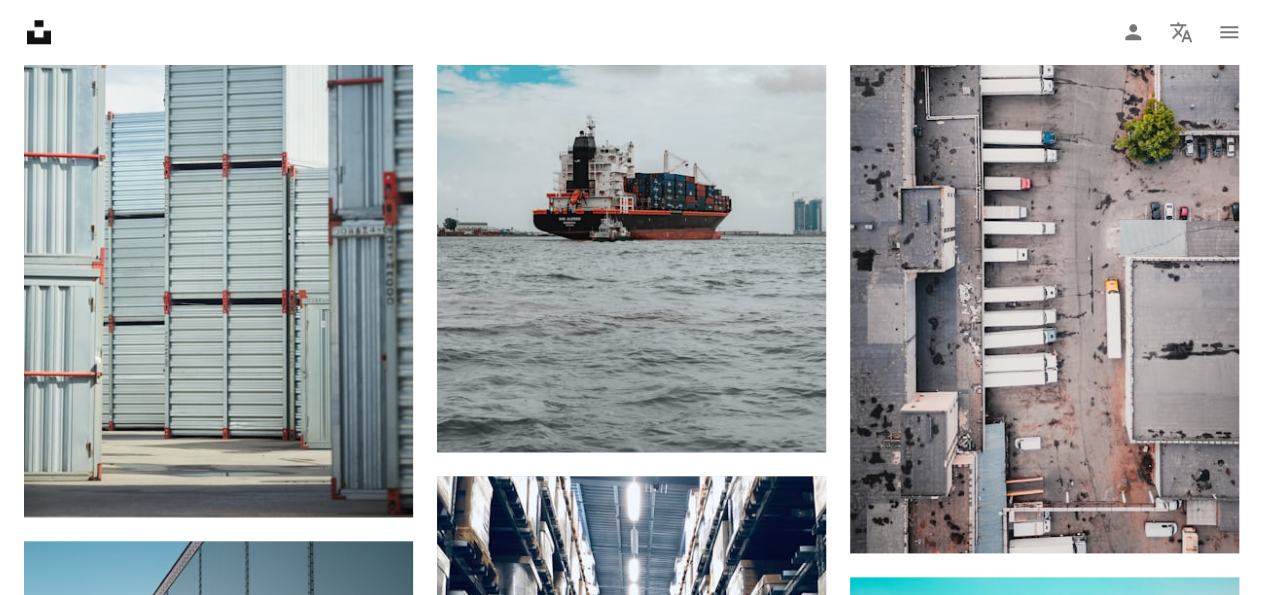 scroll, scrollTop: 1014, scrollLeft: 0, axis: vertical 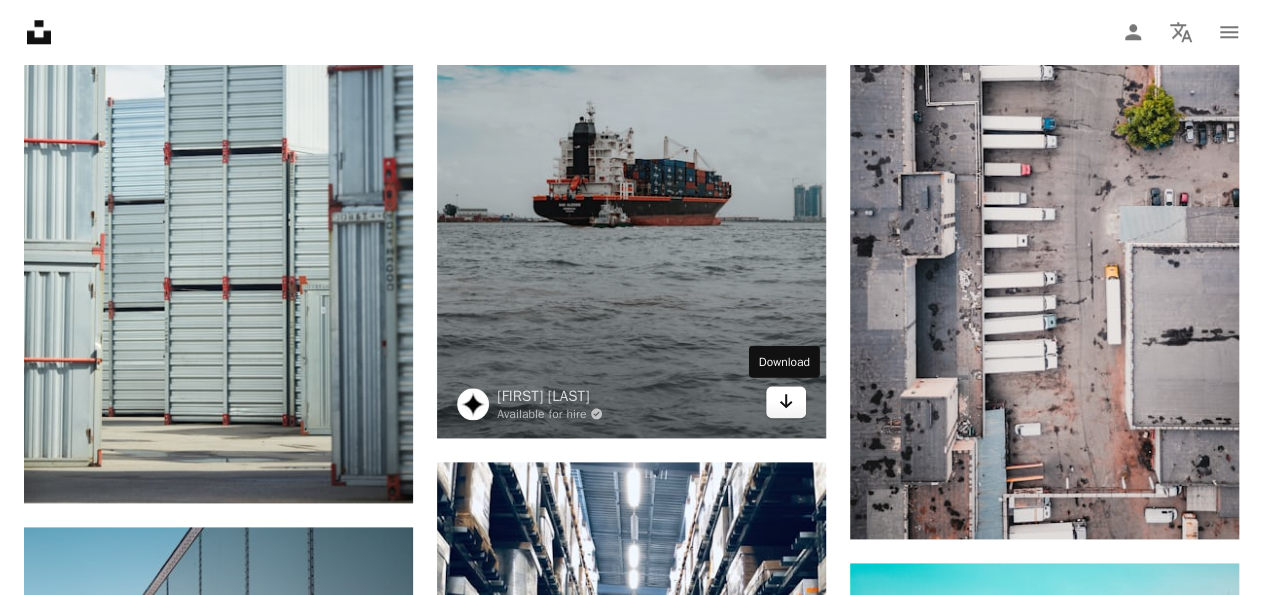 click on "Arrow pointing down" 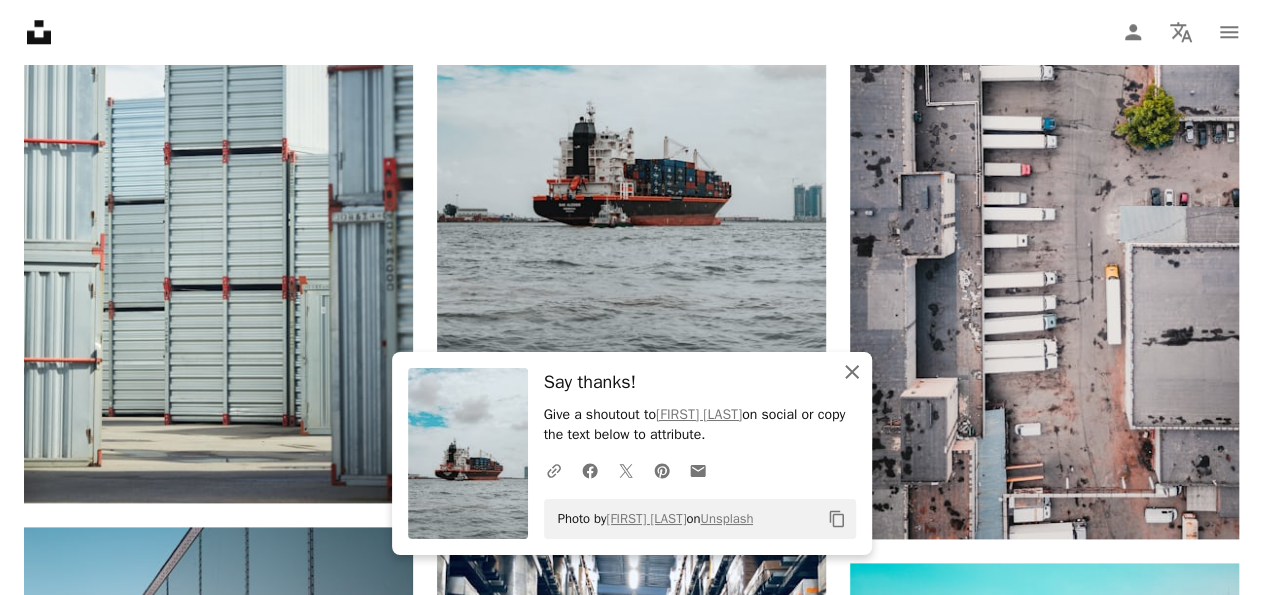 click 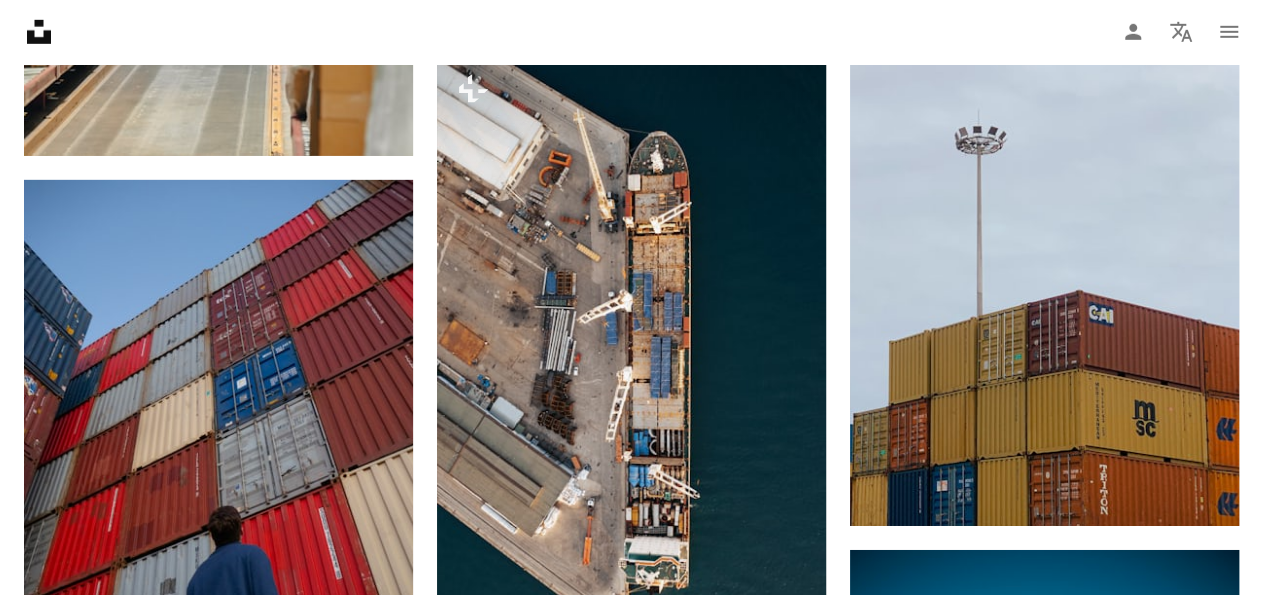 scroll, scrollTop: 3109, scrollLeft: 0, axis: vertical 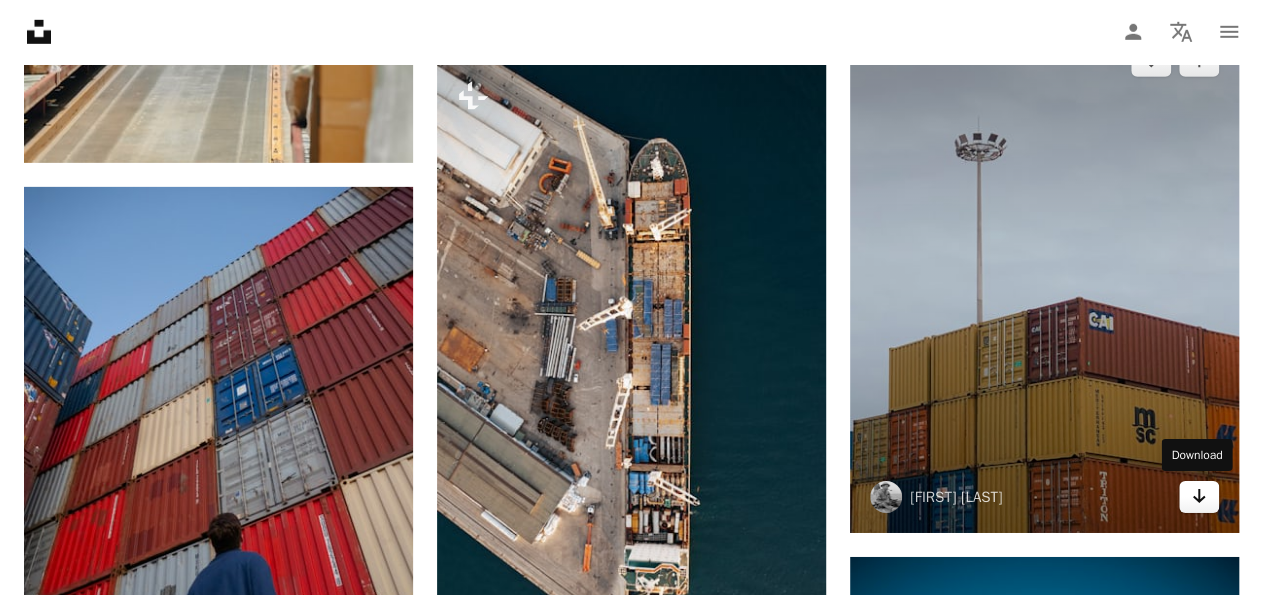 click on "Arrow pointing down" 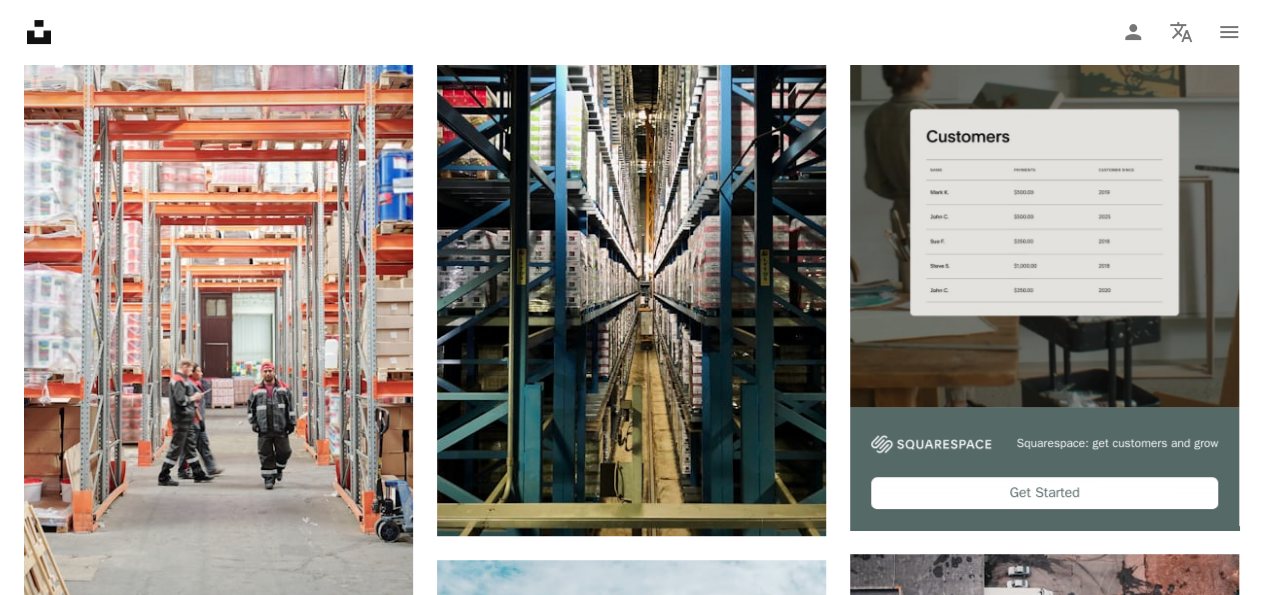 scroll, scrollTop: 0, scrollLeft: 0, axis: both 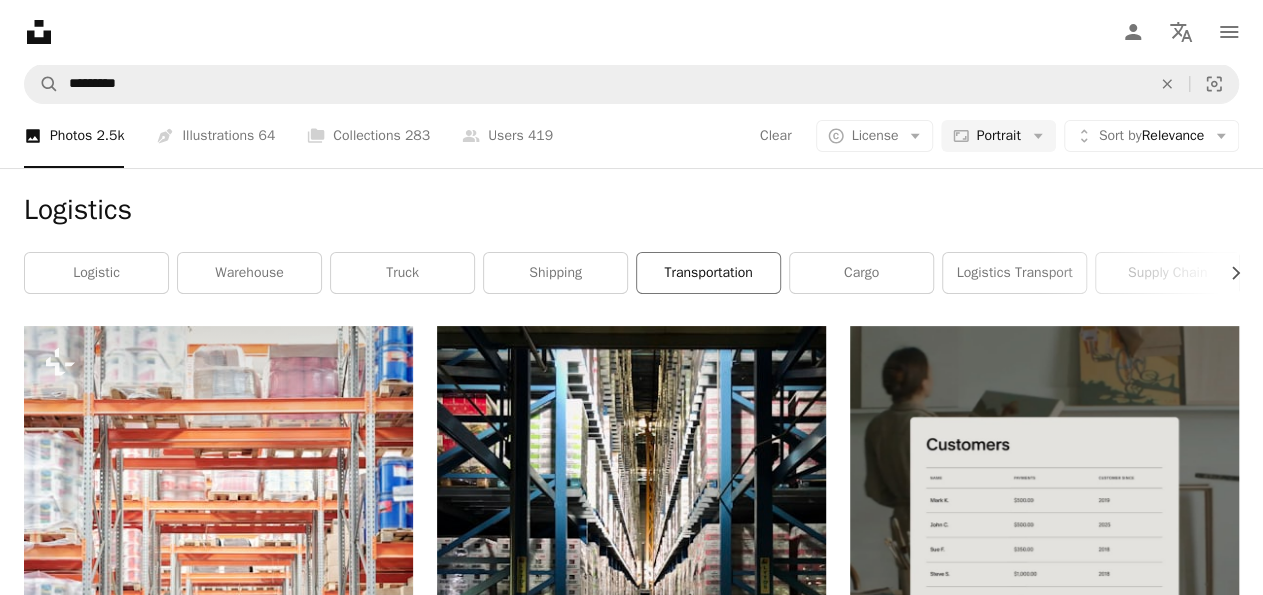 click on "transportation" at bounding box center [708, 273] 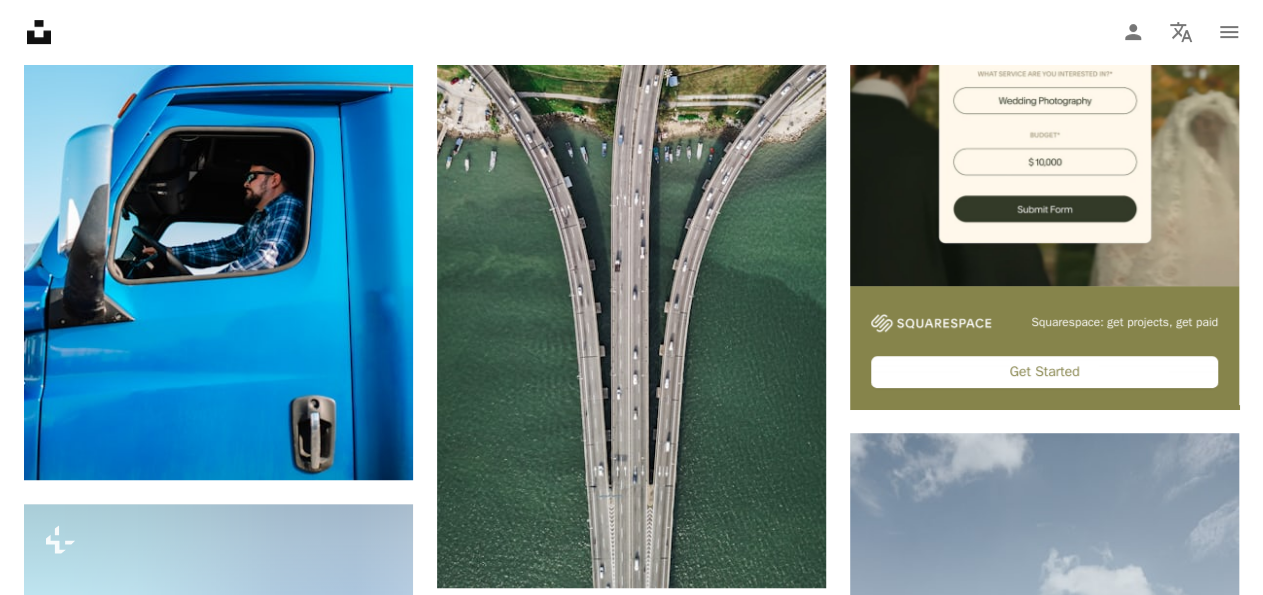 scroll, scrollTop: 0, scrollLeft: 0, axis: both 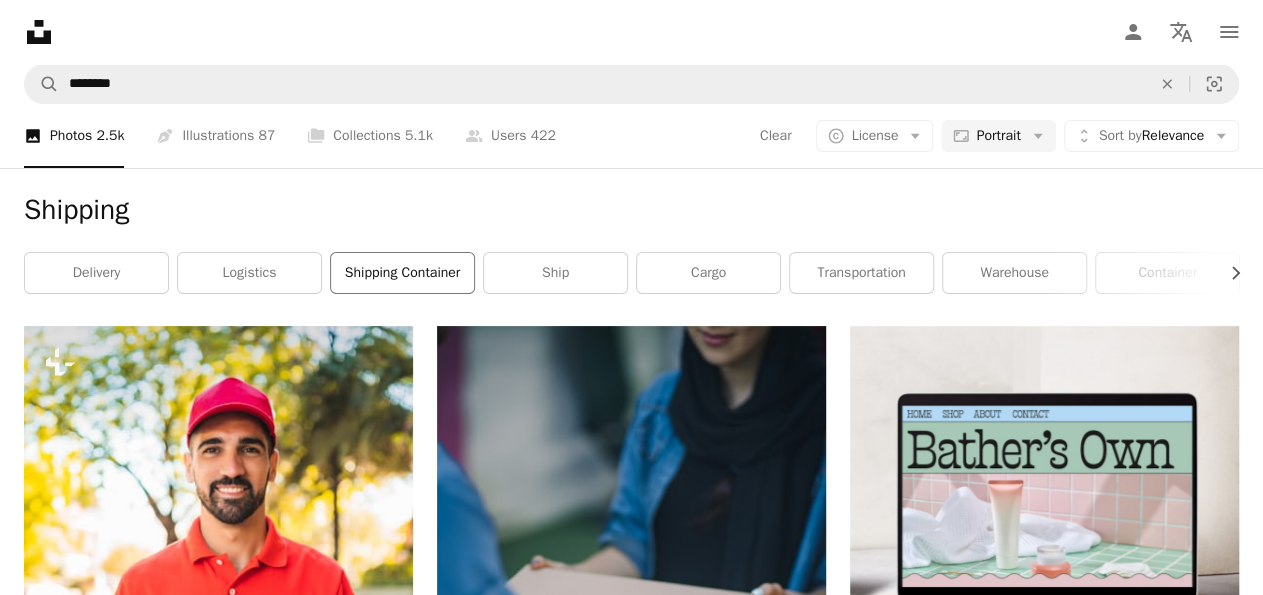 click on "shipping container" at bounding box center (402, 273) 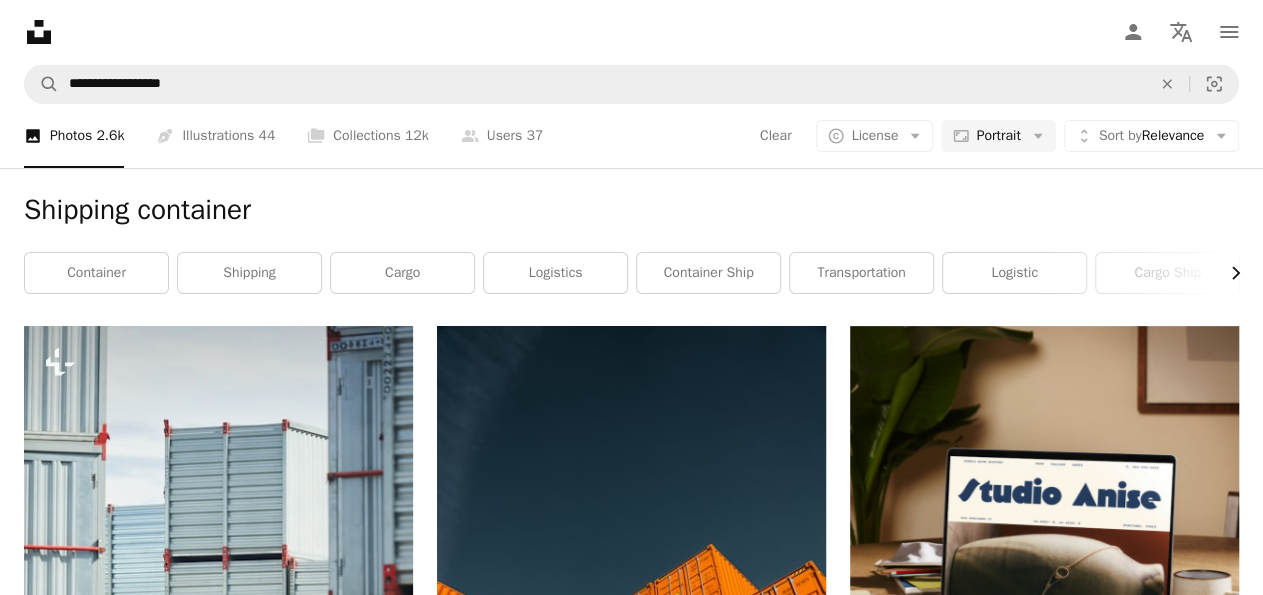 click on "Chevron right" 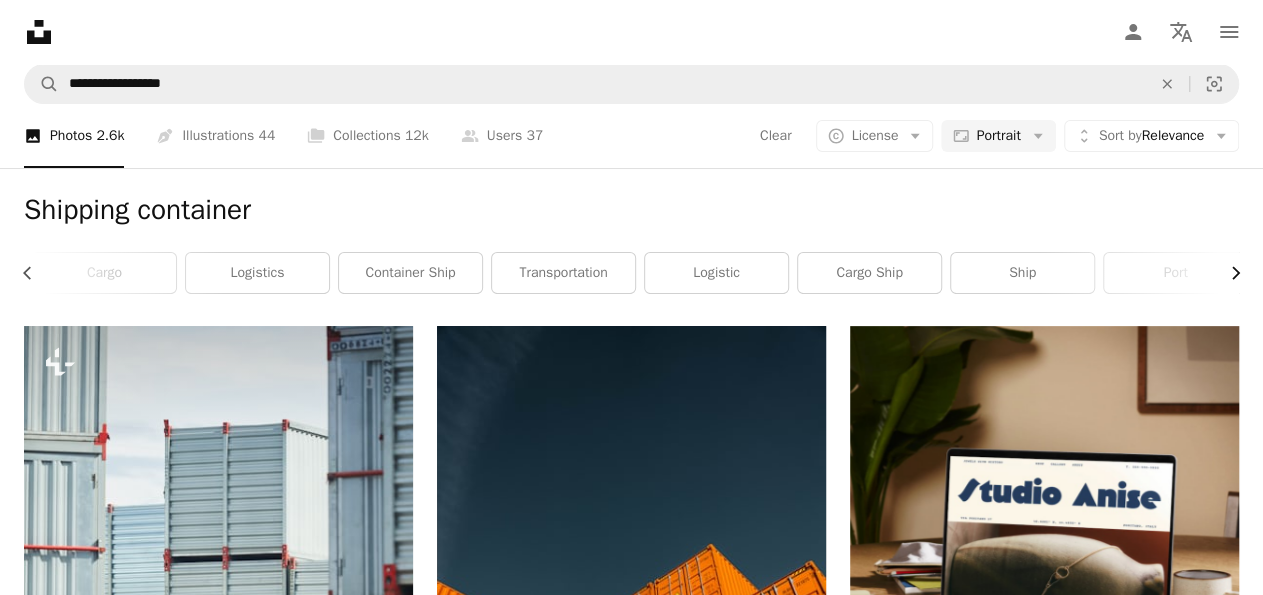 scroll, scrollTop: 0, scrollLeft: 300, axis: horizontal 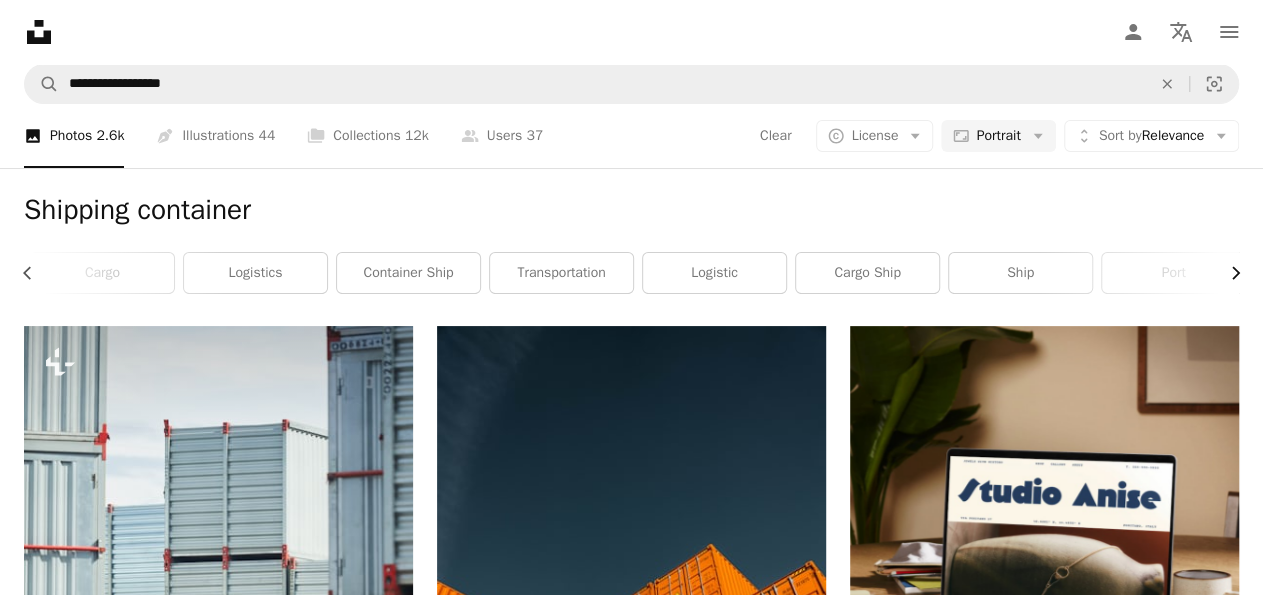 click on "Chevron right" 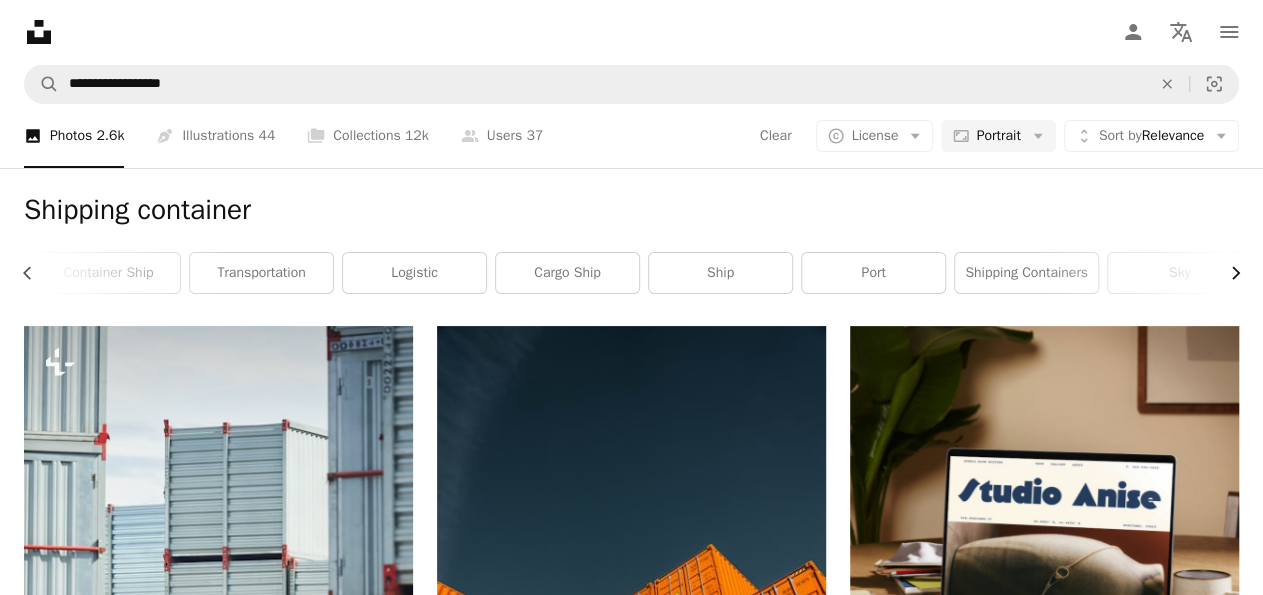 click on "Chevron right" 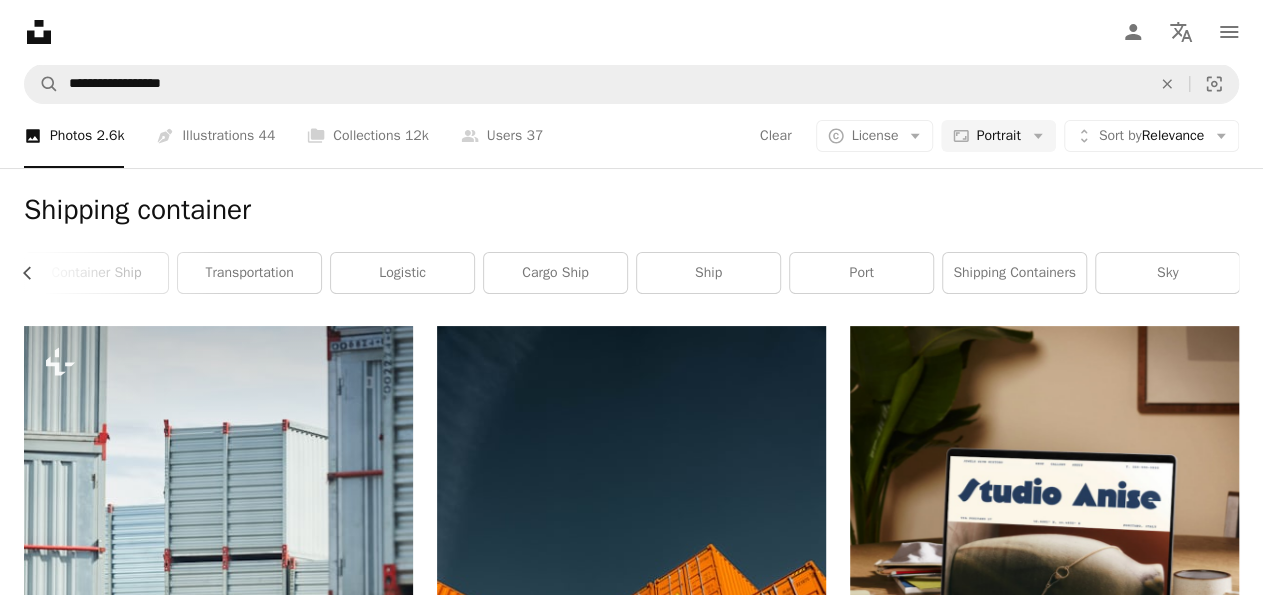 scroll, scrollTop: 0, scrollLeft: 613, axis: horizontal 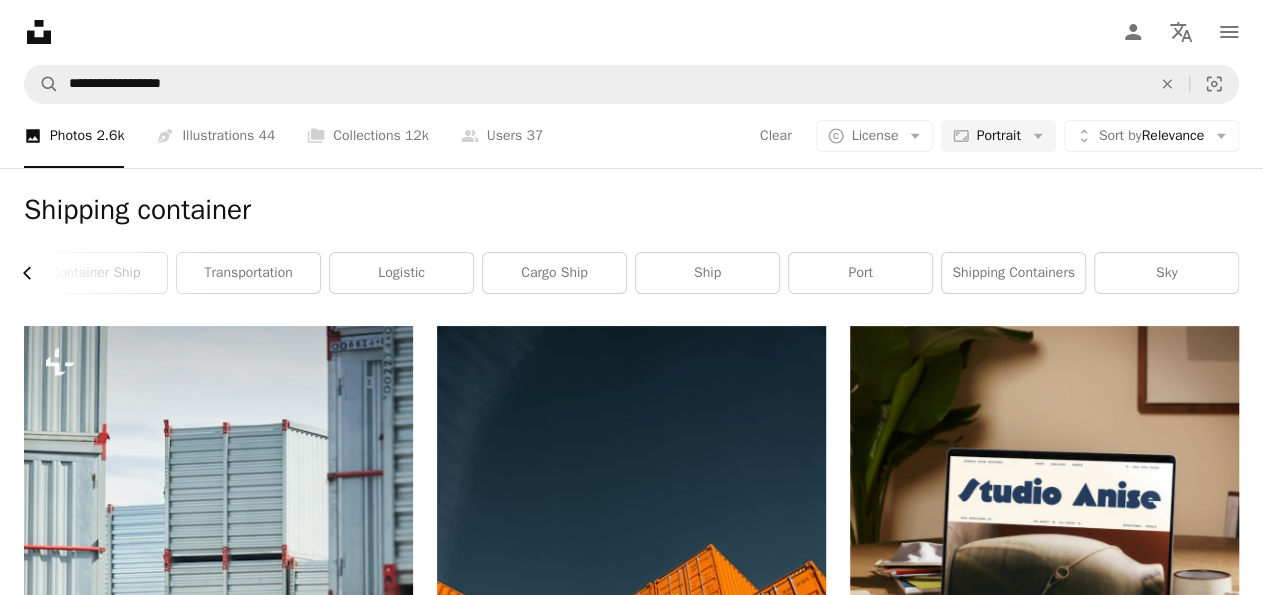 click 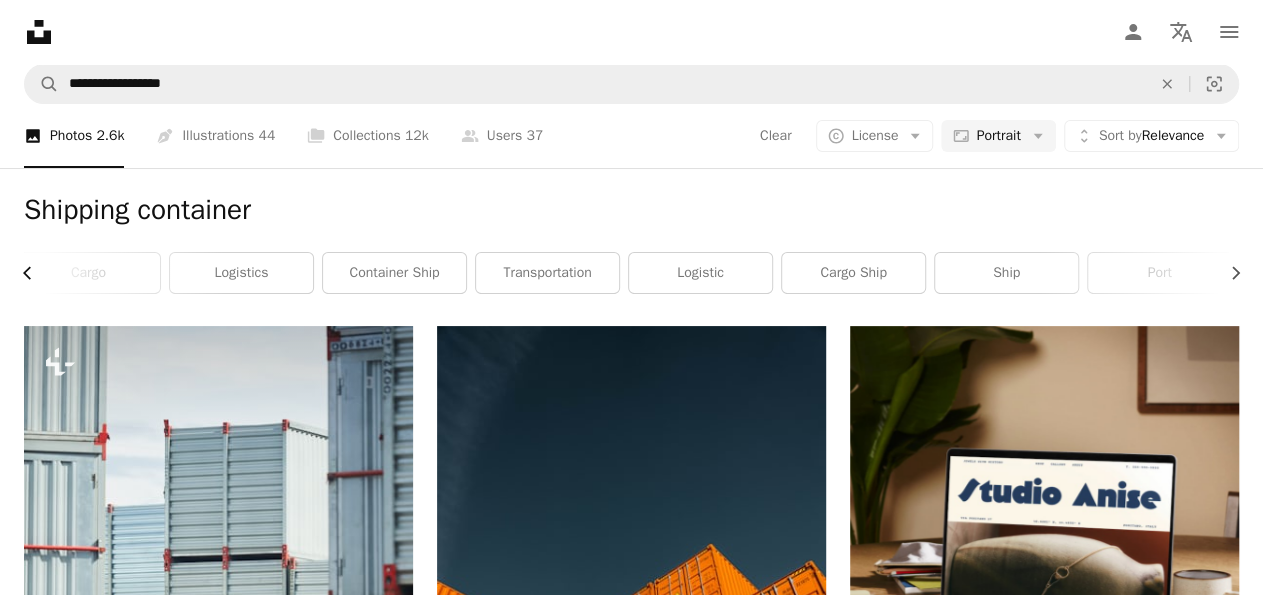 scroll, scrollTop: 0, scrollLeft: 312, axis: horizontal 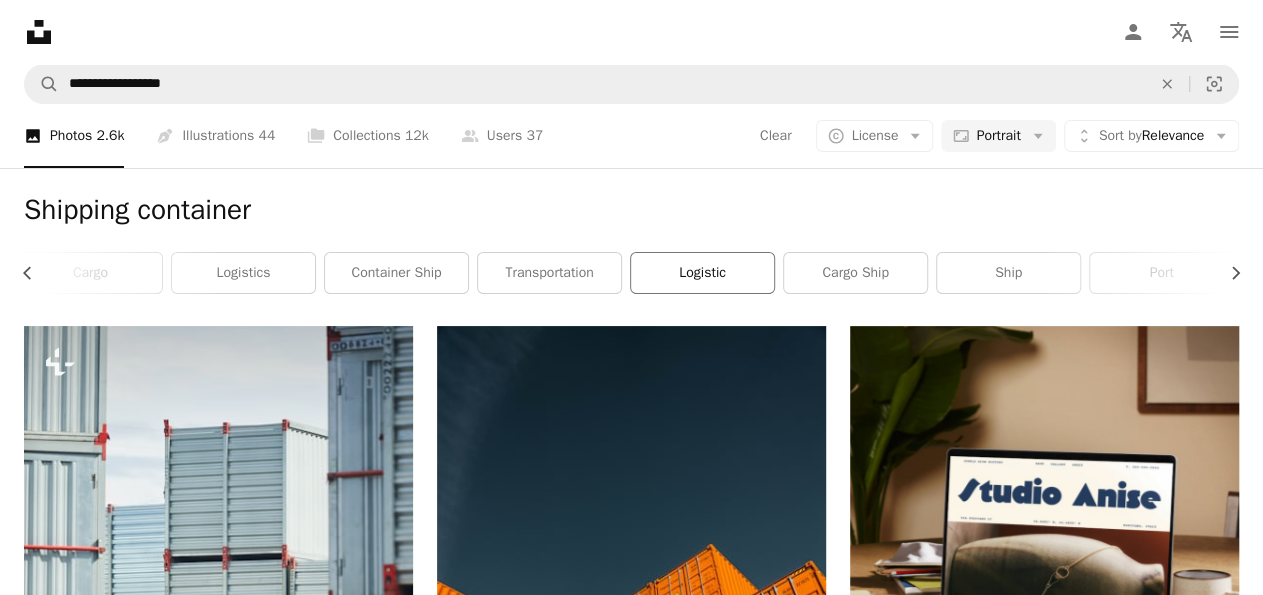 click on "logistic" at bounding box center [702, 273] 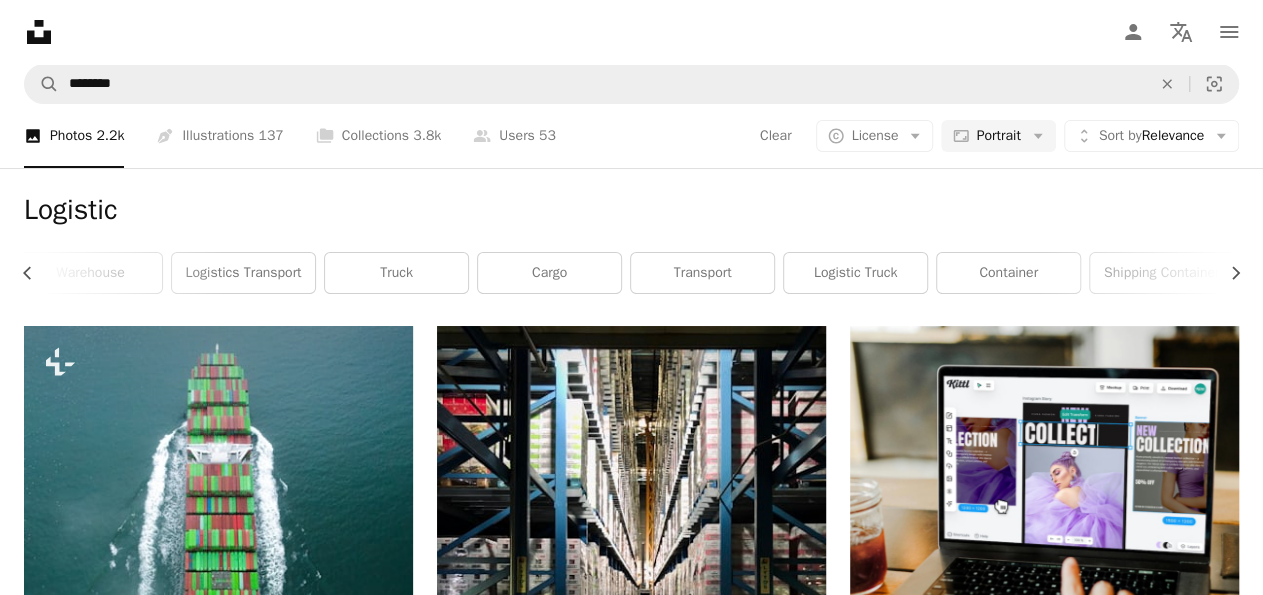 scroll, scrollTop: 0, scrollLeft: 313, axis: horizontal 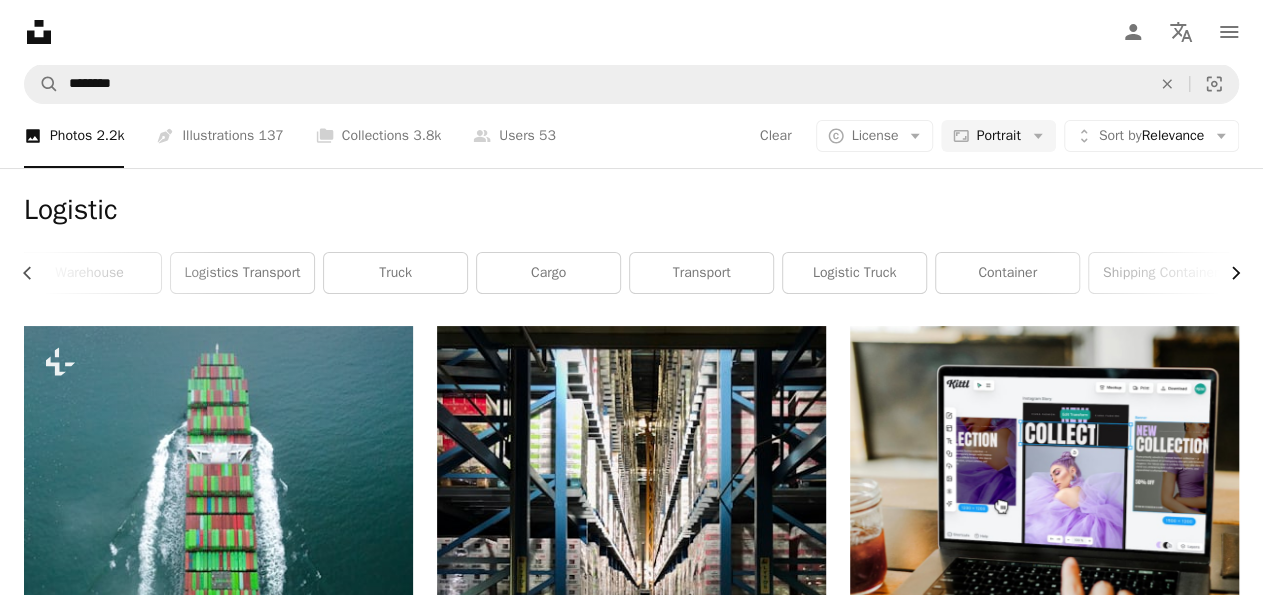 click on "Chevron right" 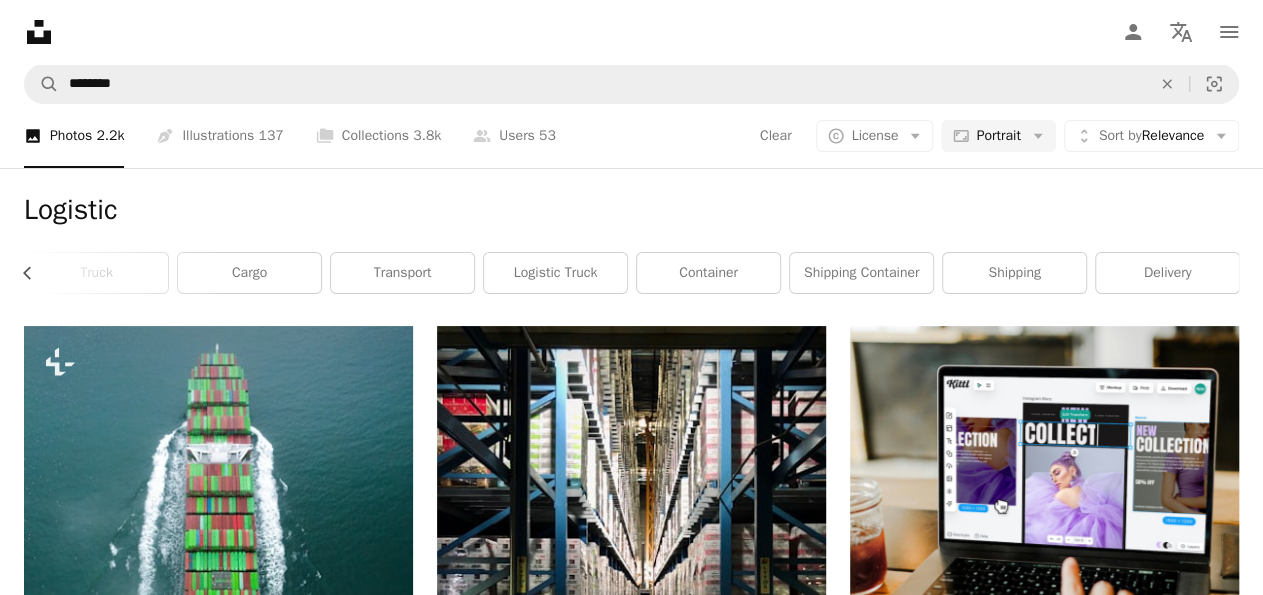scroll, scrollTop: 0, scrollLeft: 613, axis: horizontal 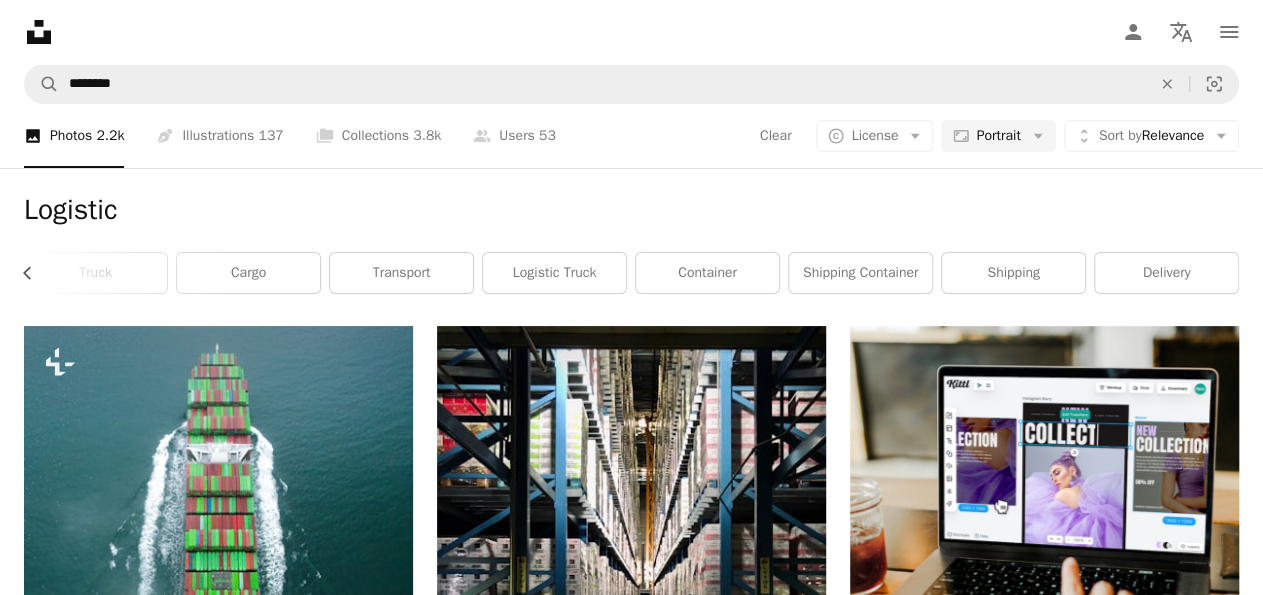 click on "delivery" at bounding box center [1166, 273] 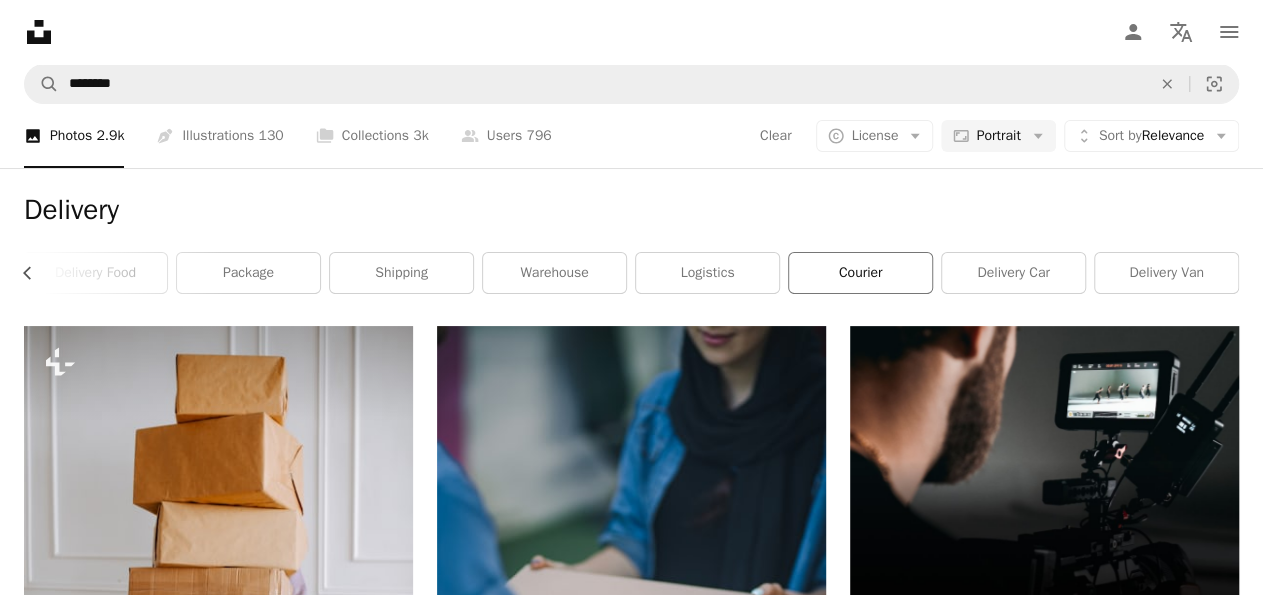 click on "courier" at bounding box center [860, 273] 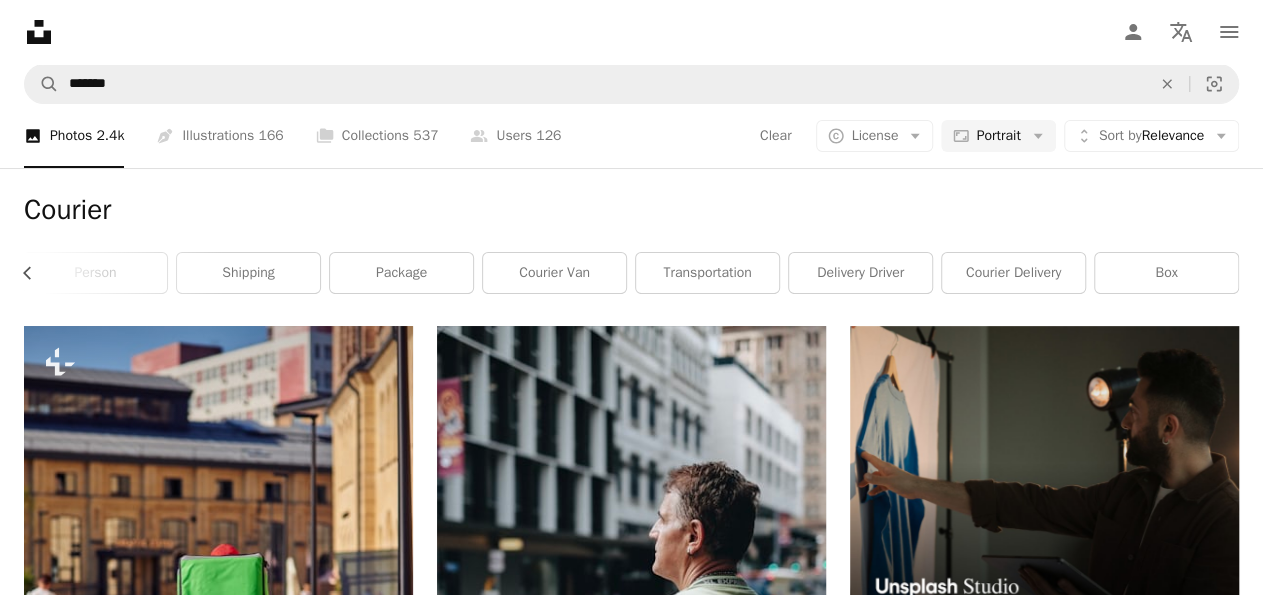scroll, scrollTop: 0, scrollLeft: 612, axis: horizontal 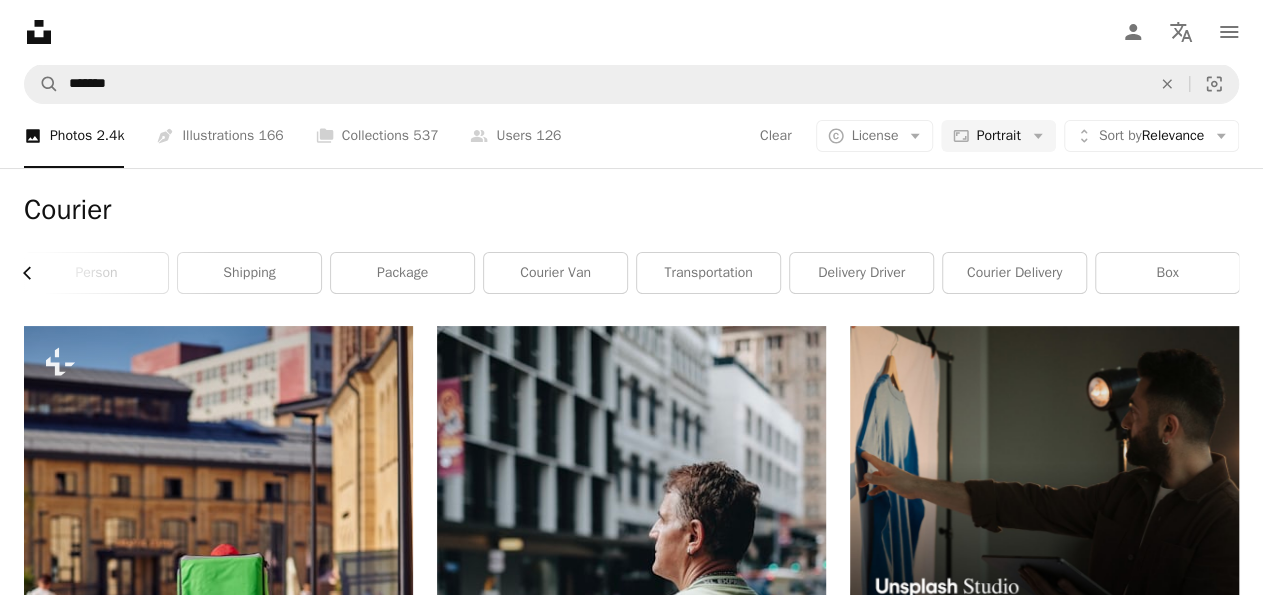 click on "Chevron left" 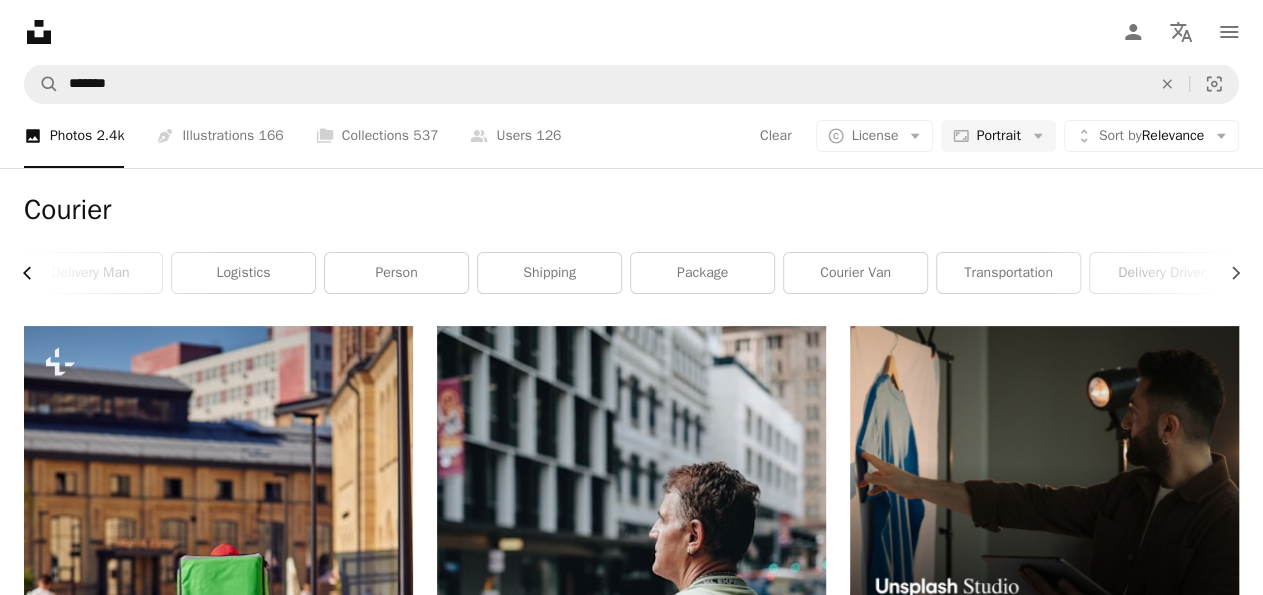click on "Chevron left" 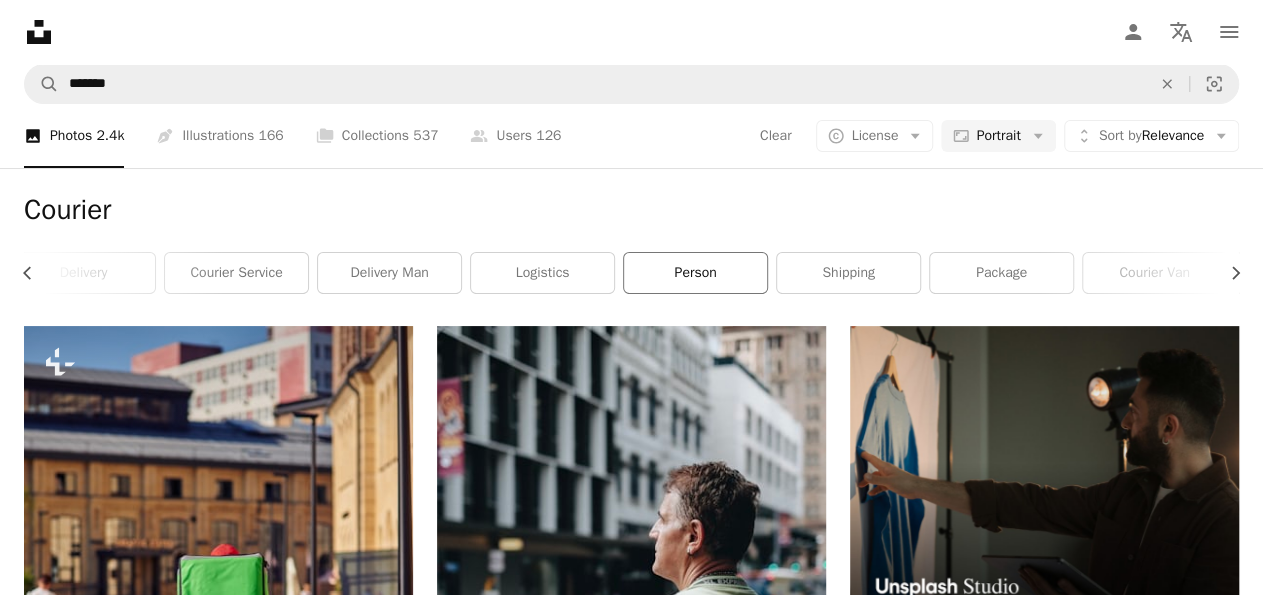 scroll, scrollTop: 0, scrollLeft: 12, axis: horizontal 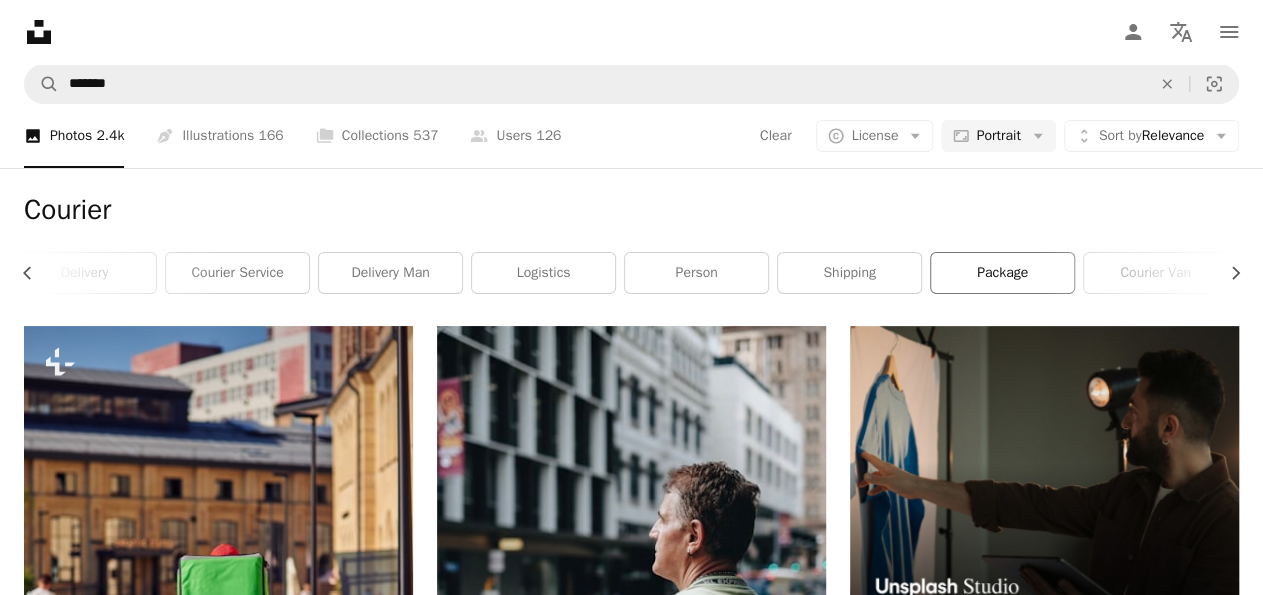 click on "package" at bounding box center (1002, 273) 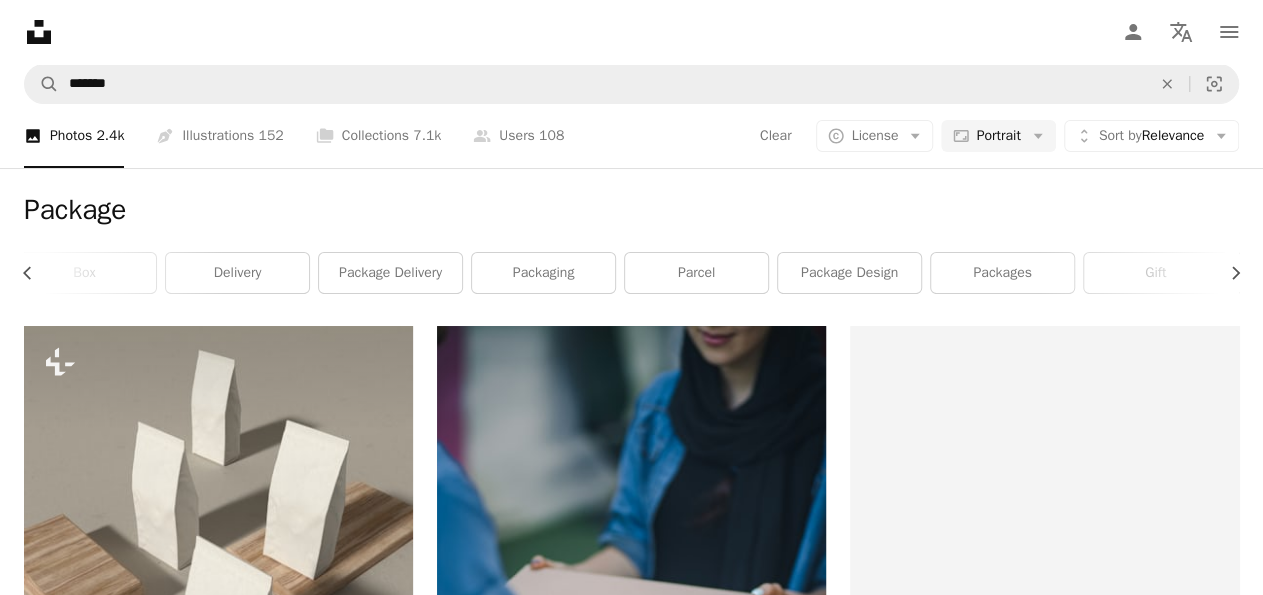 scroll, scrollTop: 0, scrollLeft: 13, axis: horizontal 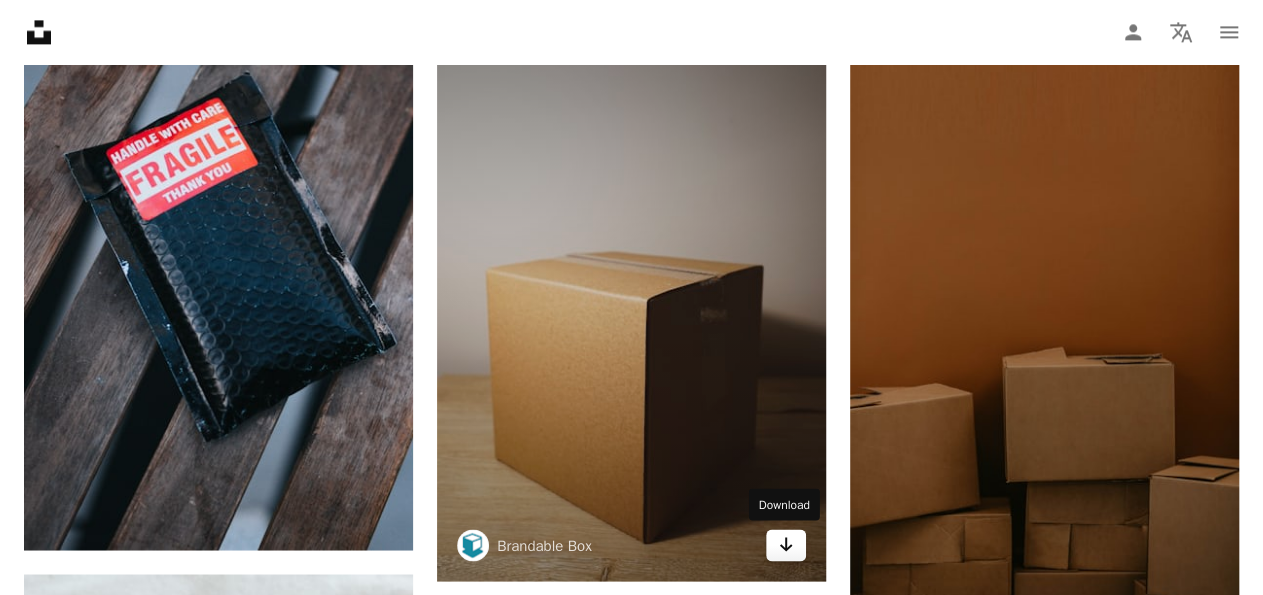 click on "Arrow pointing down" 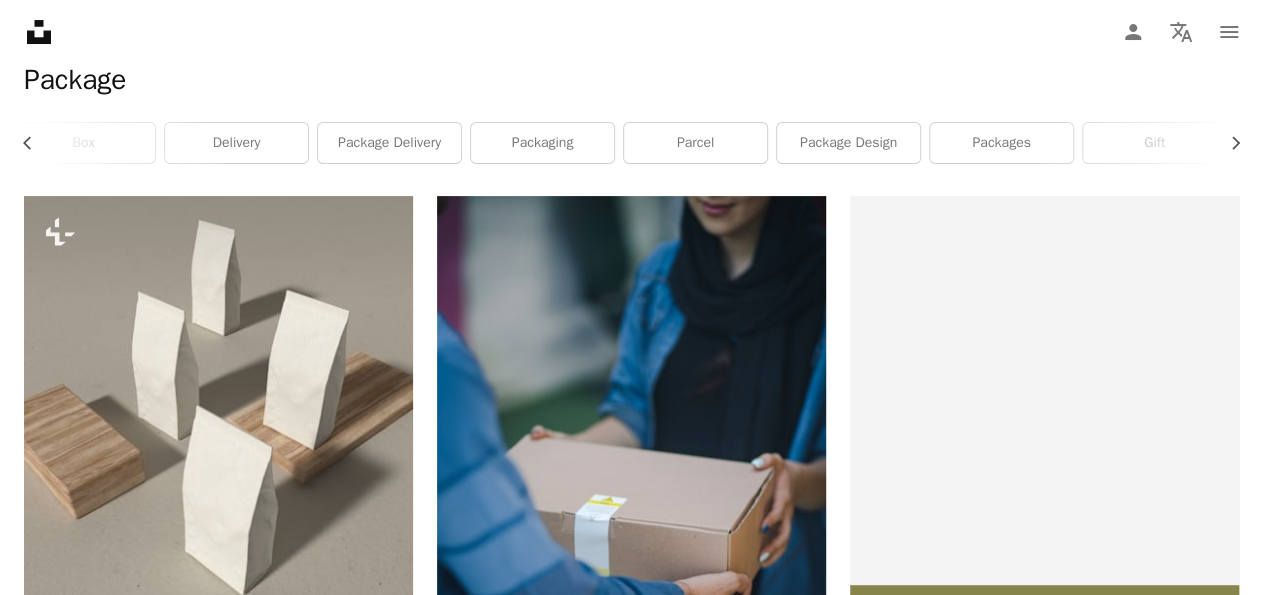 scroll, scrollTop: 123, scrollLeft: 0, axis: vertical 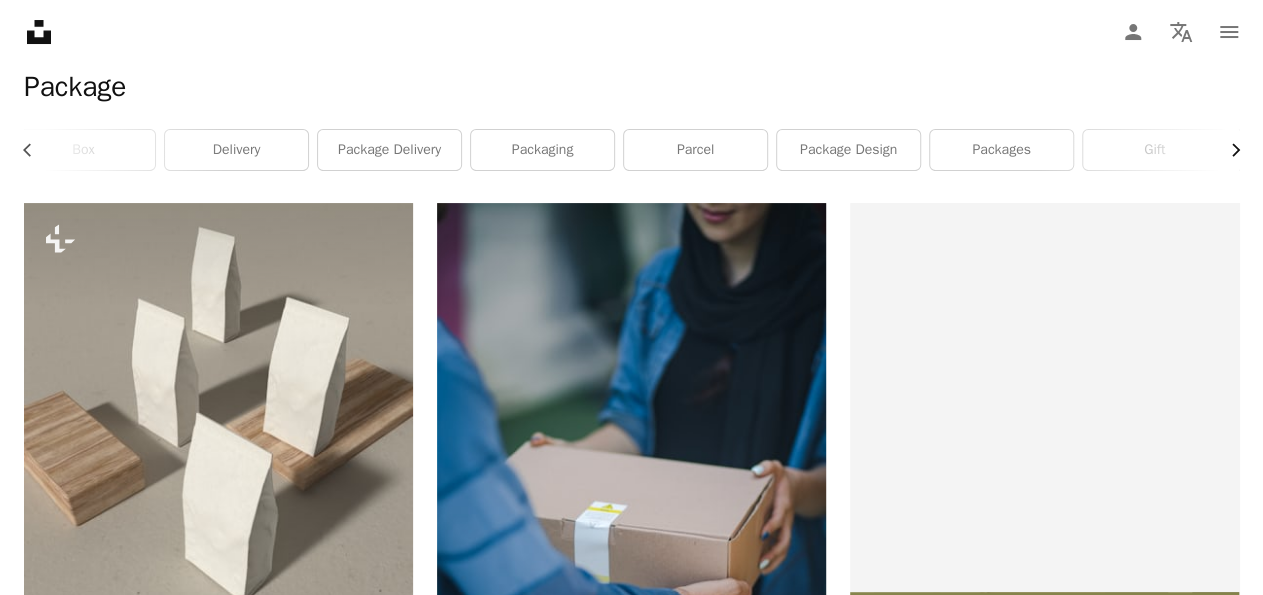 click on "Chevron right" 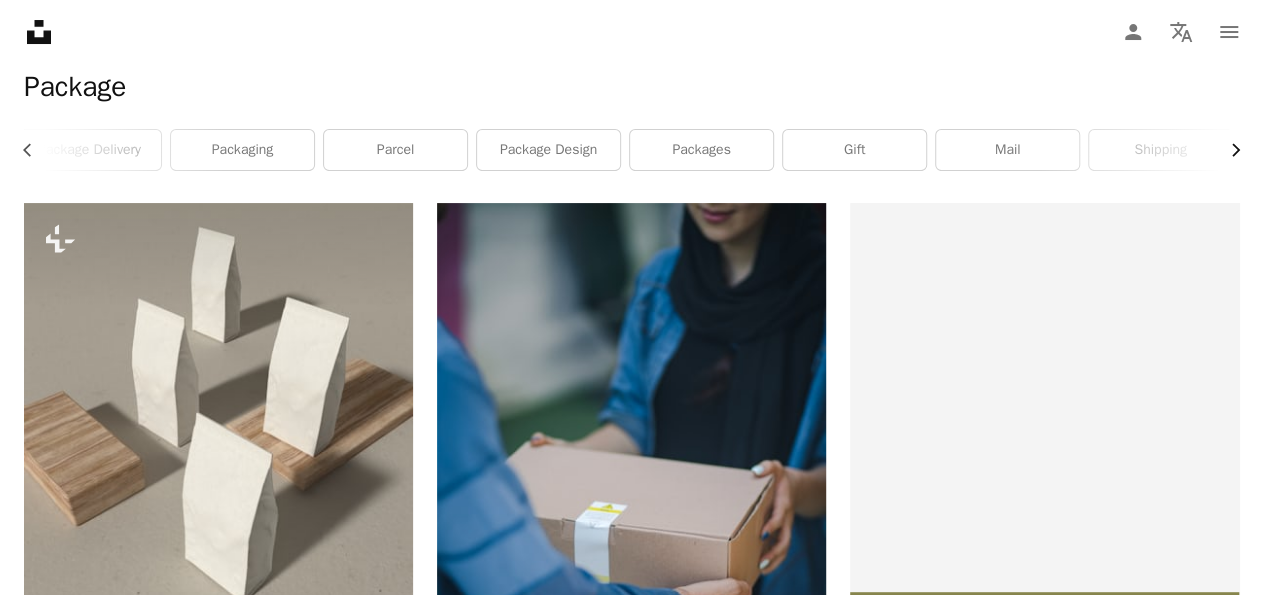 click on "Chevron right" 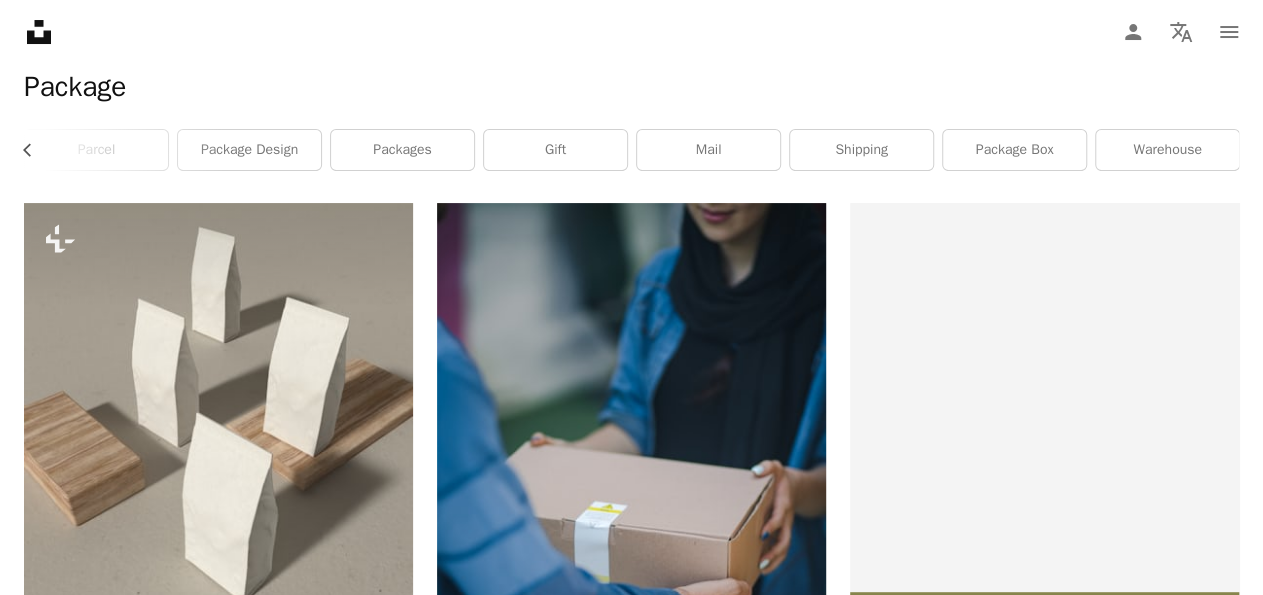 scroll, scrollTop: 0, scrollLeft: 613, axis: horizontal 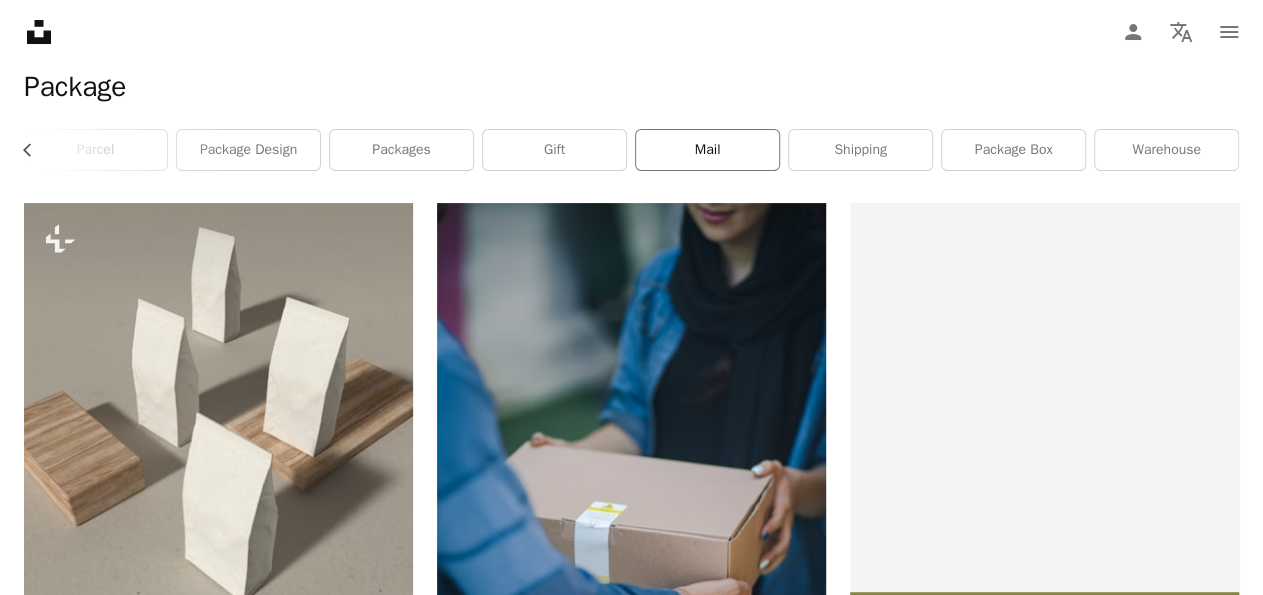 click on "mail" at bounding box center [707, 150] 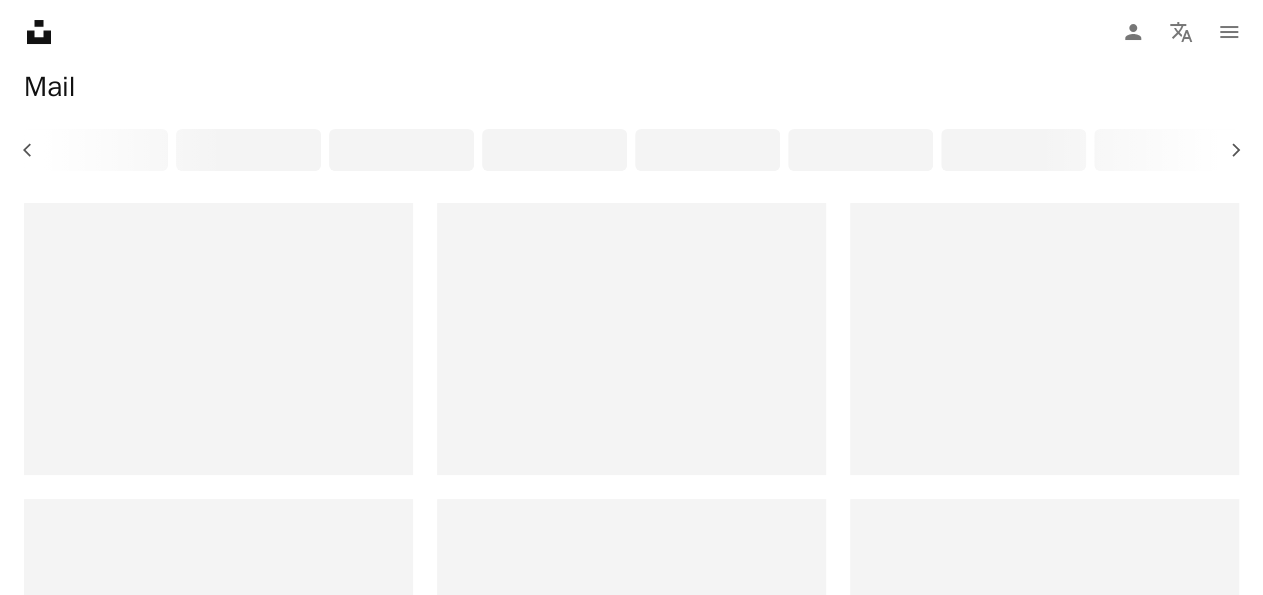 scroll, scrollTop: 0, scrollLeft: 0, axis: both 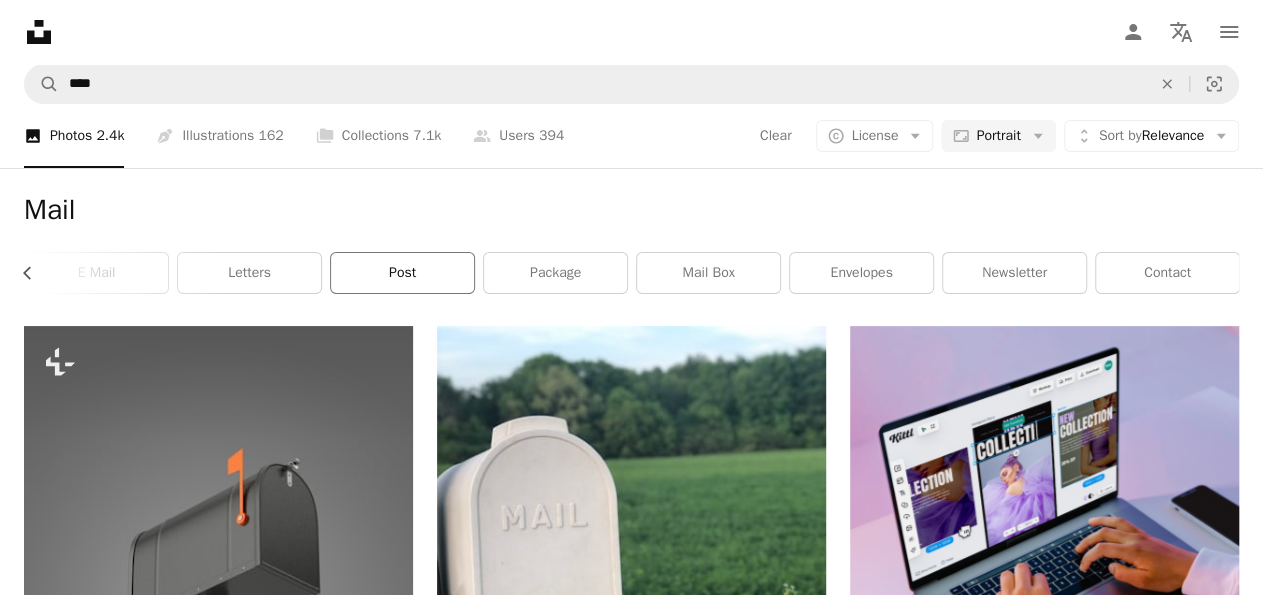 click on "post" at bounding box center [402, 273] 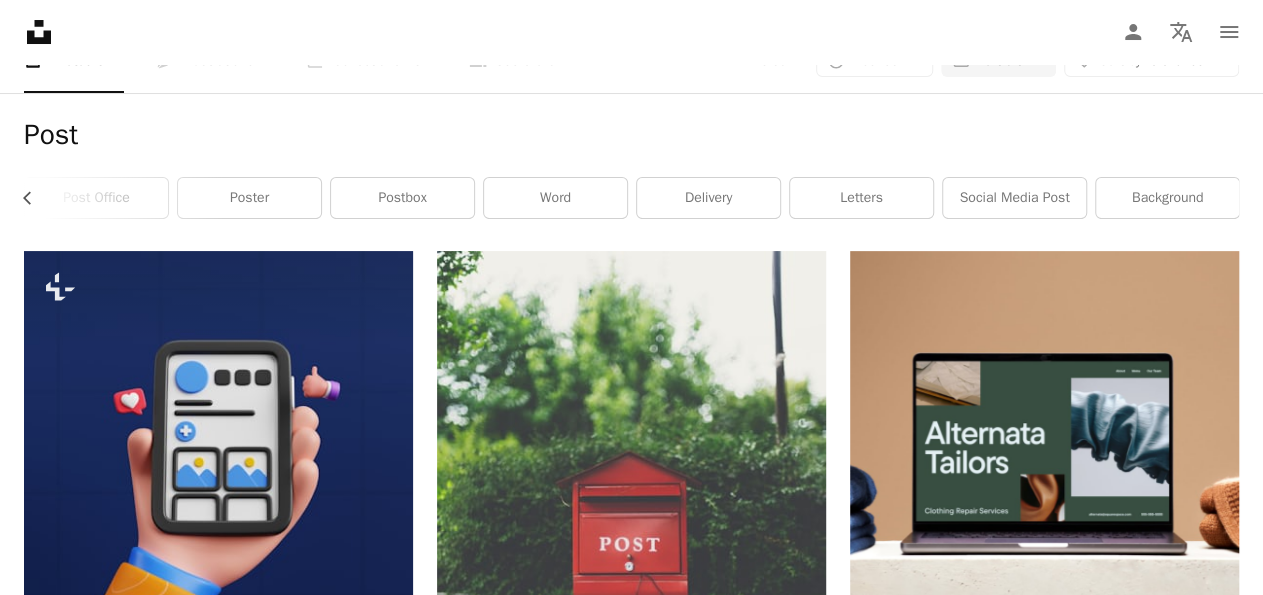 scroll, scrollTop: 89, scrollLeft: 0, axis: vertical 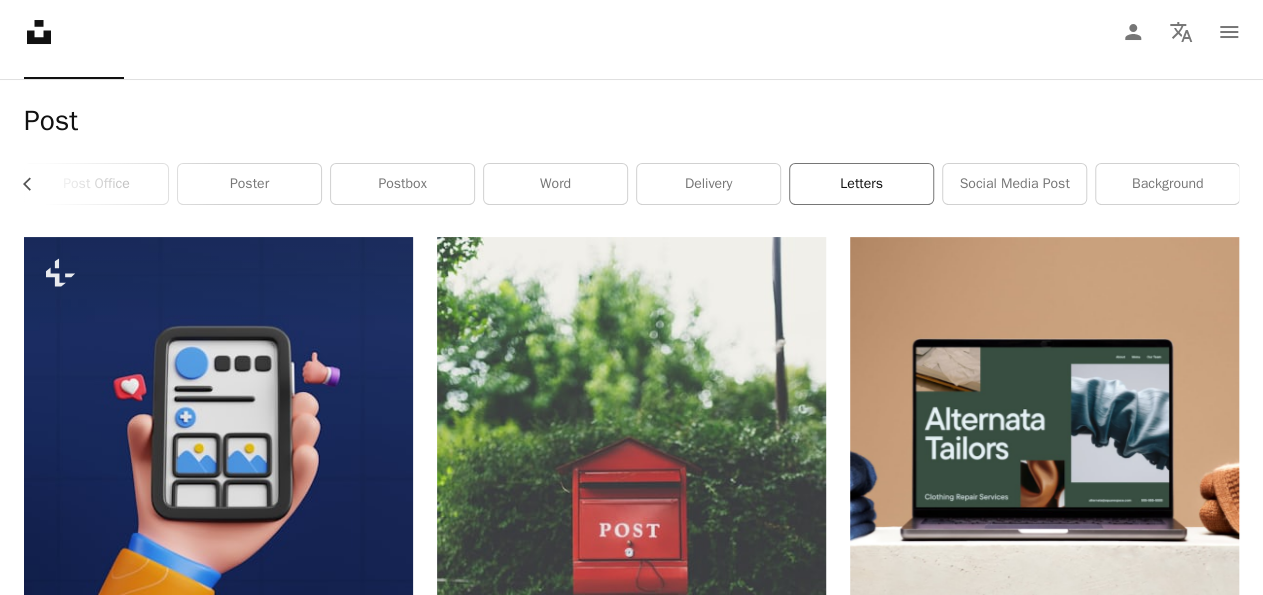 click on "letters" at bounding box center [861, 184] 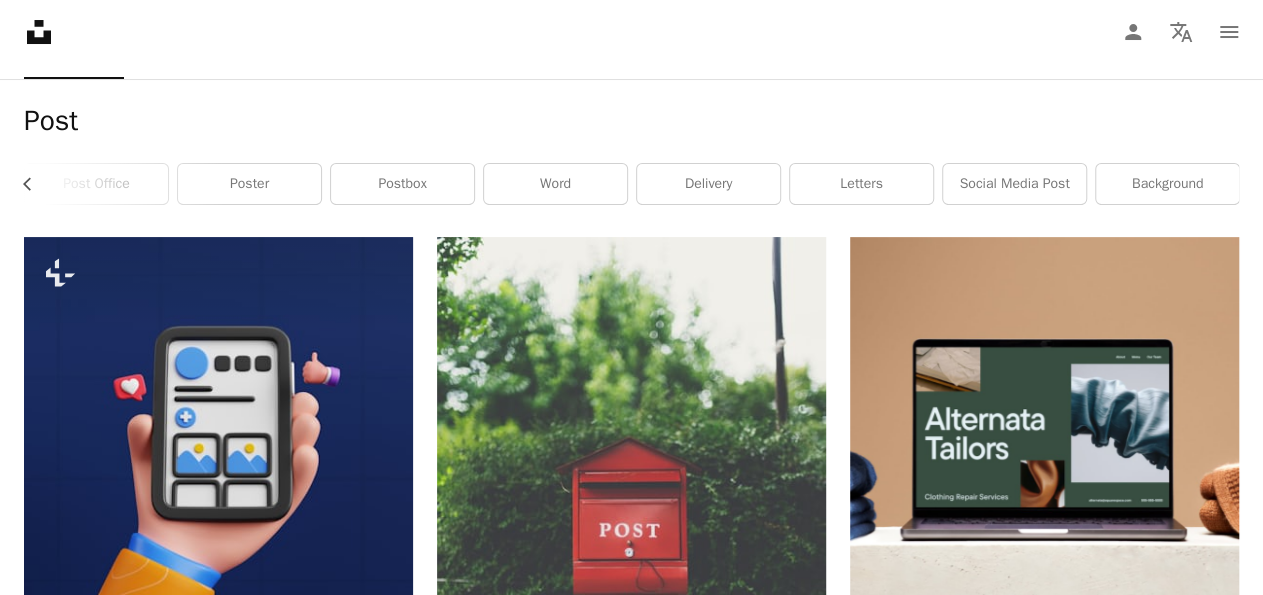 scroll, scrollTop: 0, scrollLeft: 0, axis: both 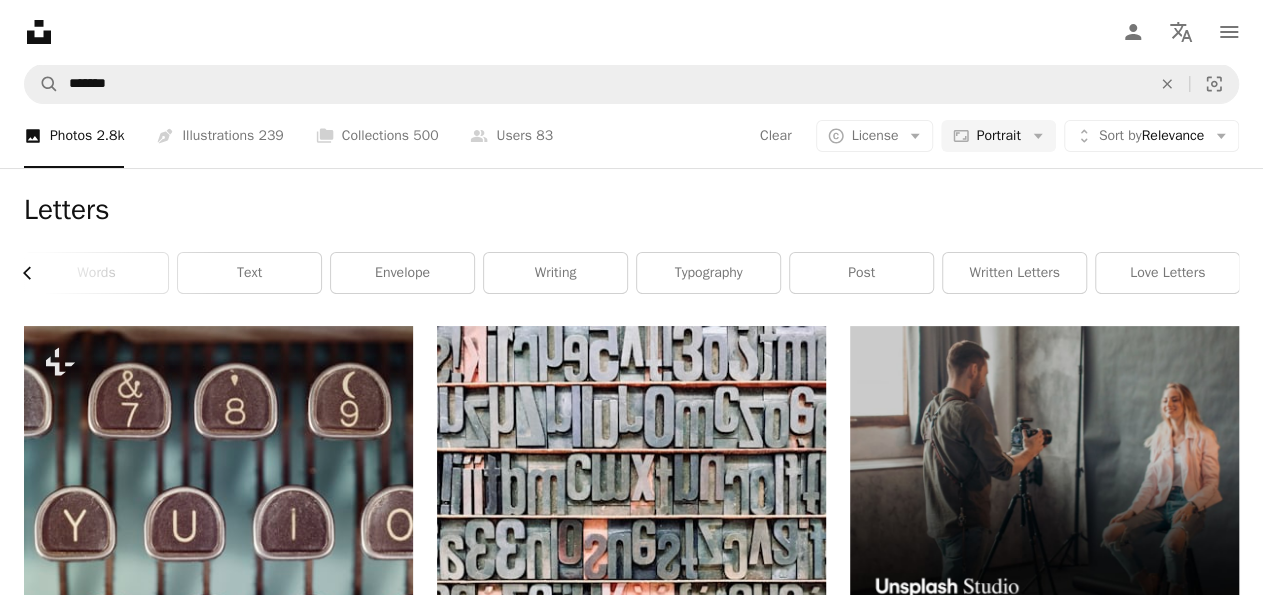 click on "Chevron left" 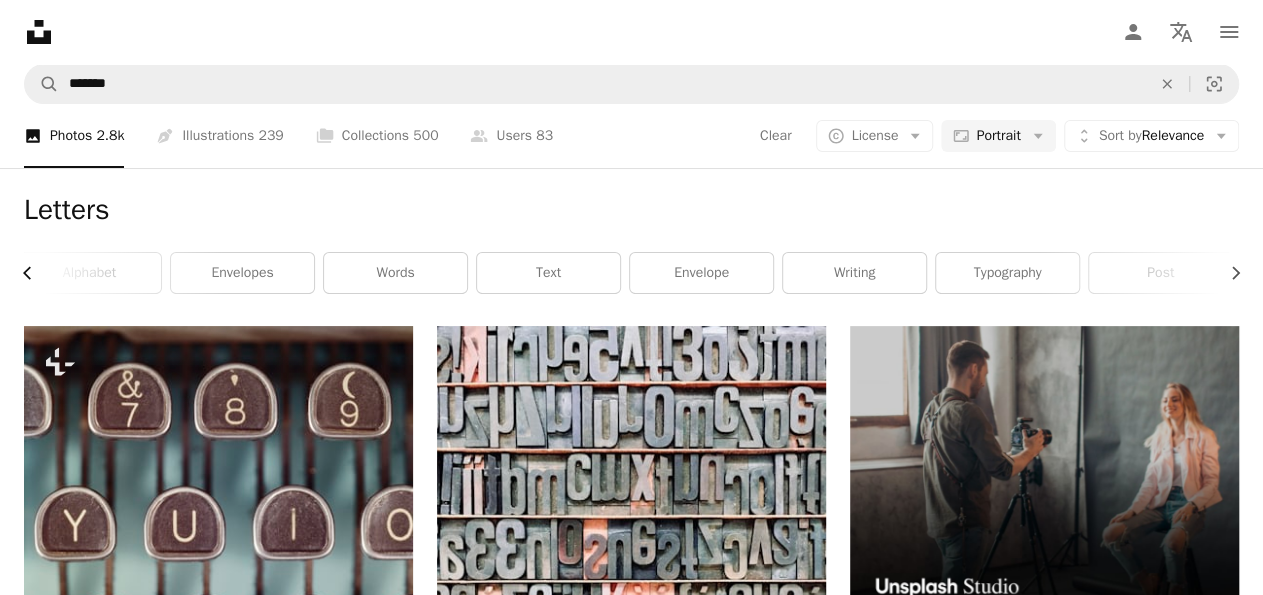 scroll, scrollTop: 0, scrollLeft: 312, axis: horizontal 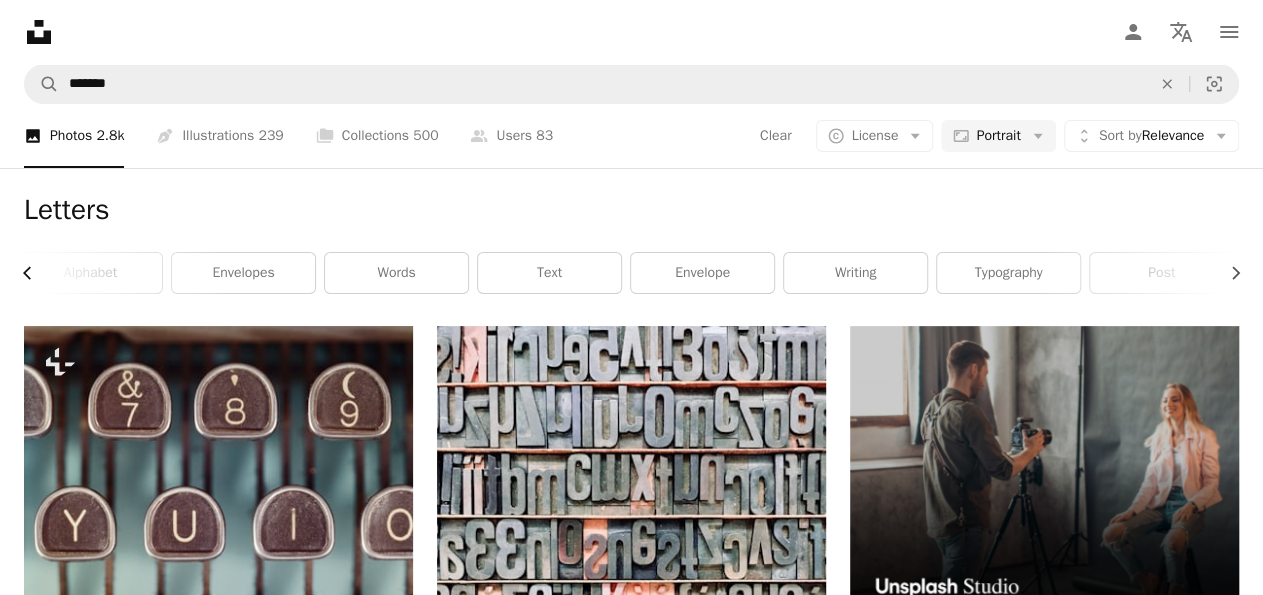 click on "Chevron left" 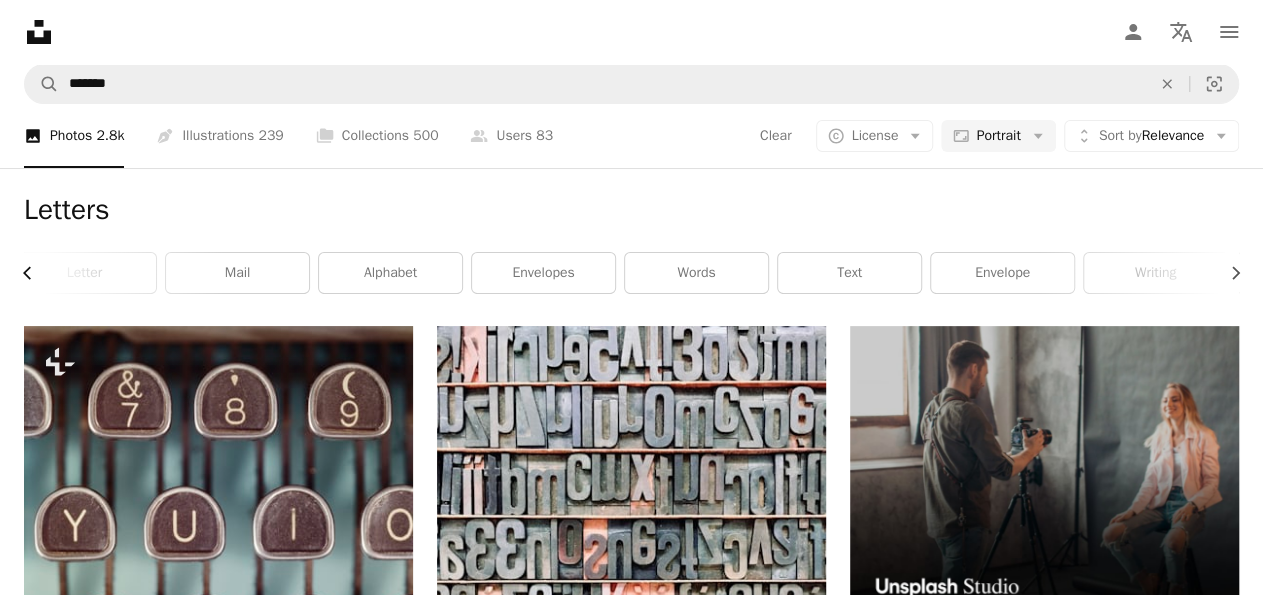 click on "Chevron left" 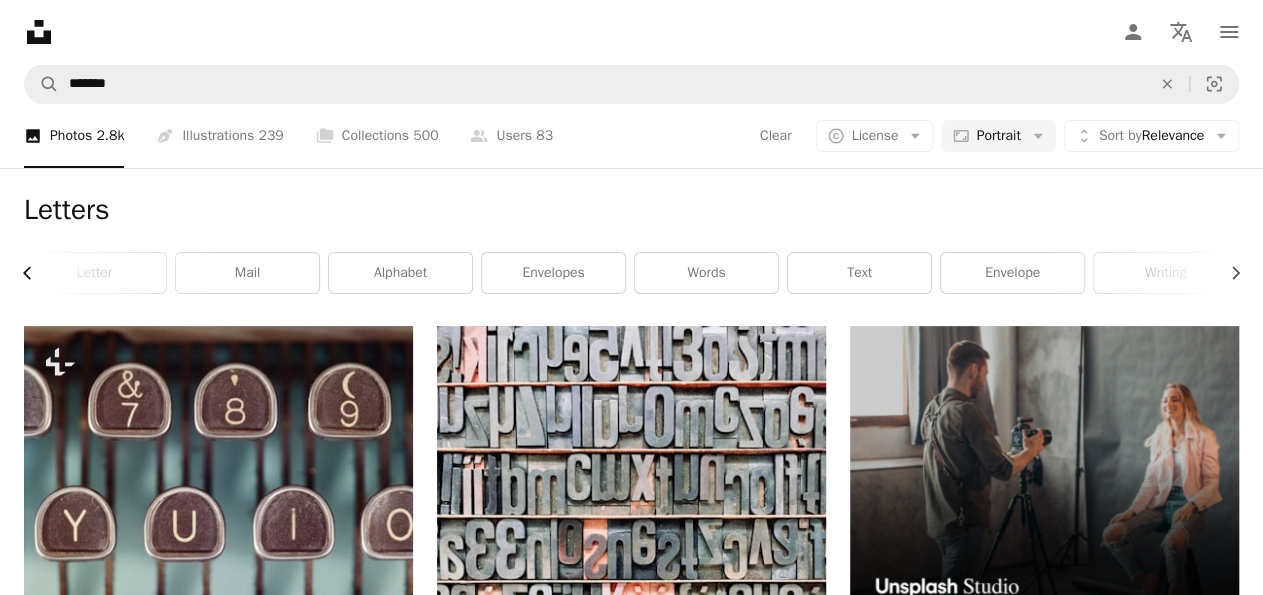 scroll, scrollTop: 0, scrollLeft: 0, axis: both 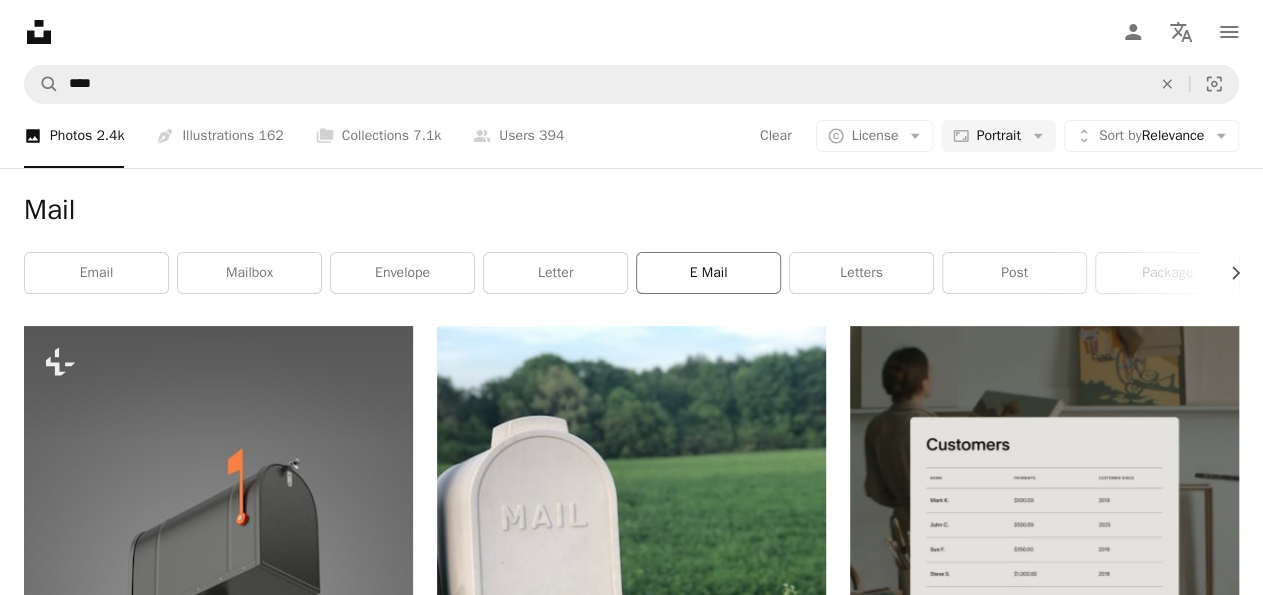 click on "e mail" at bounding box center [708, 273] 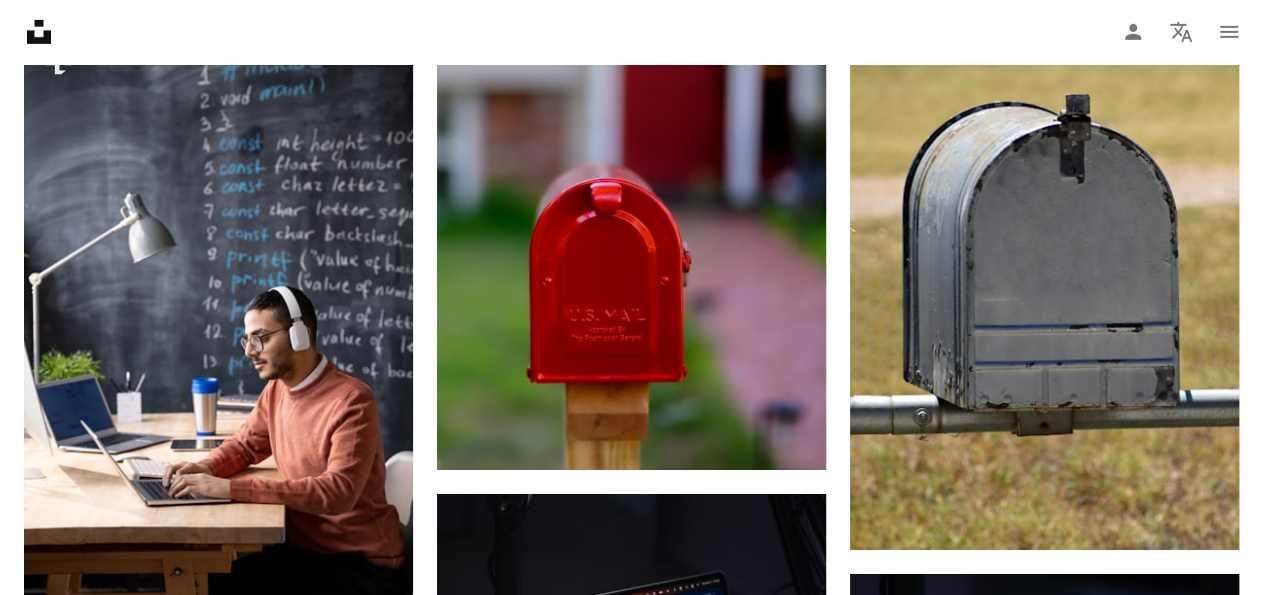 scroll, scrollTop: 3291, scrollLeft: 0, axis: vertical 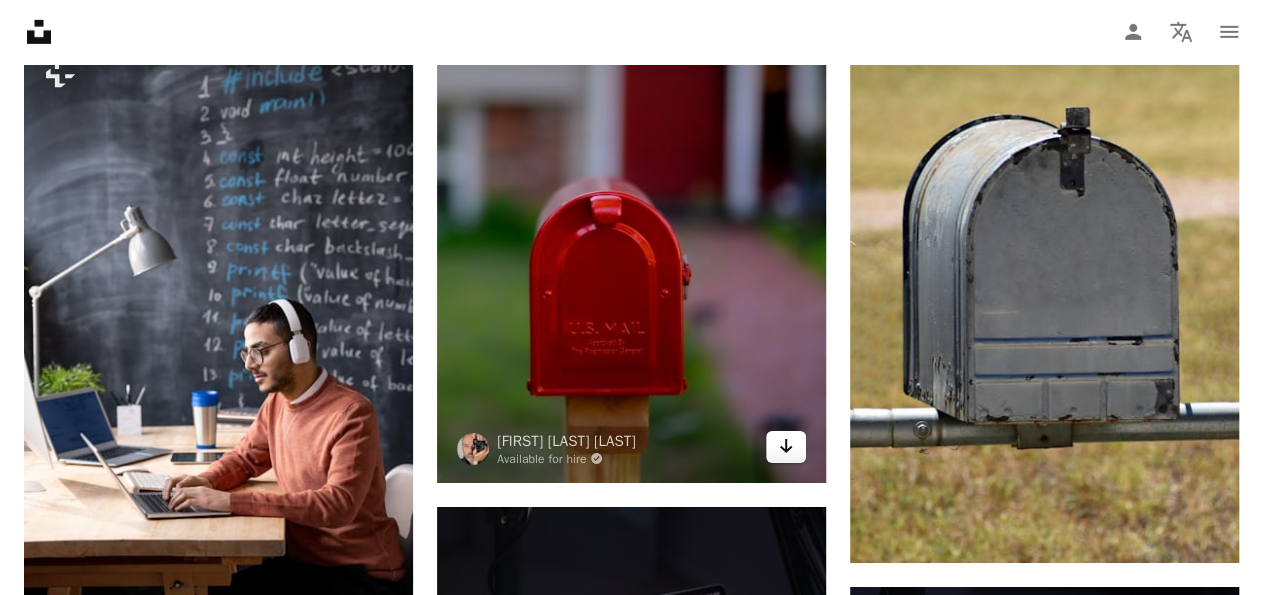 click 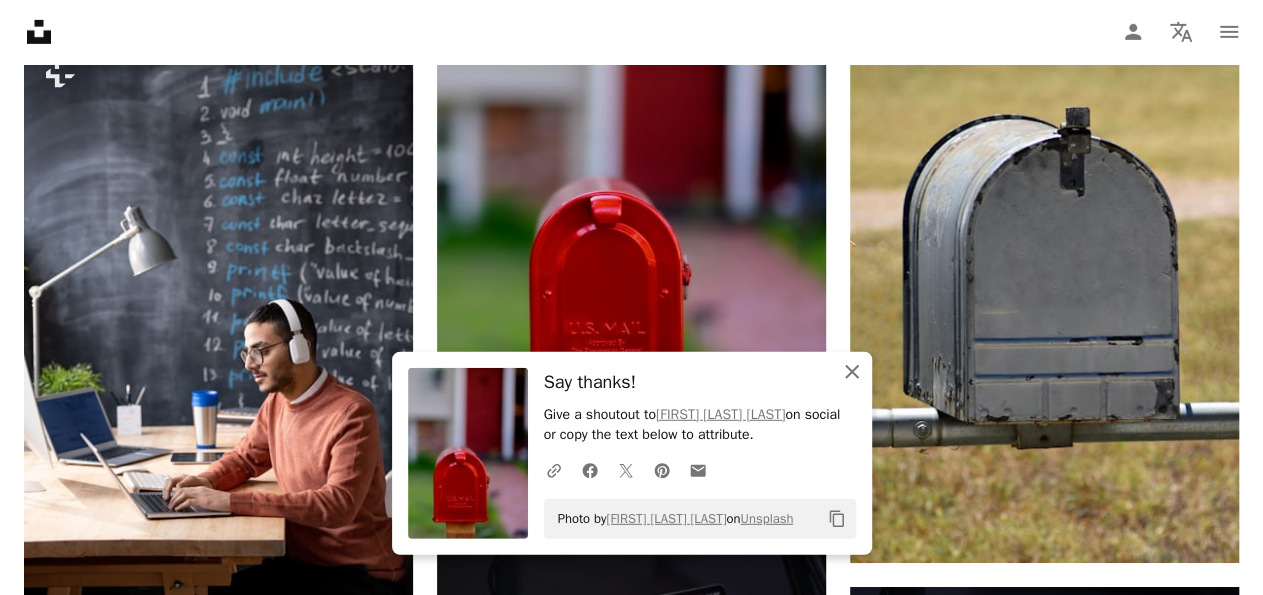 click on "An X shape" 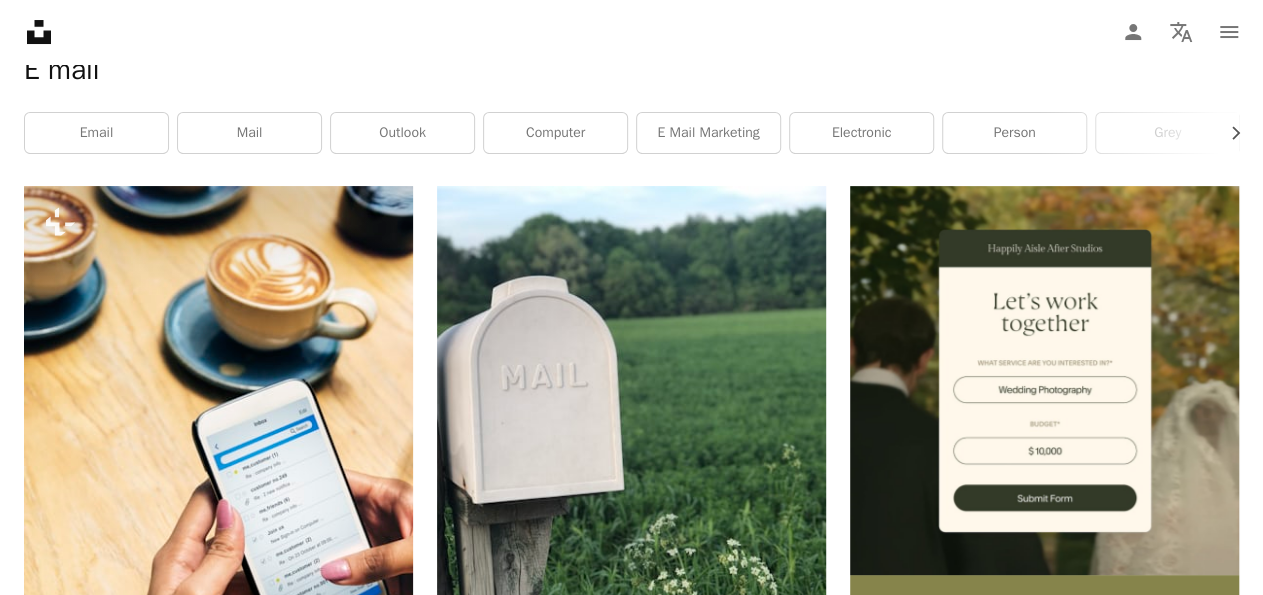 scroll, scrollTop: 0, scrollLeft: 0, axis: both 